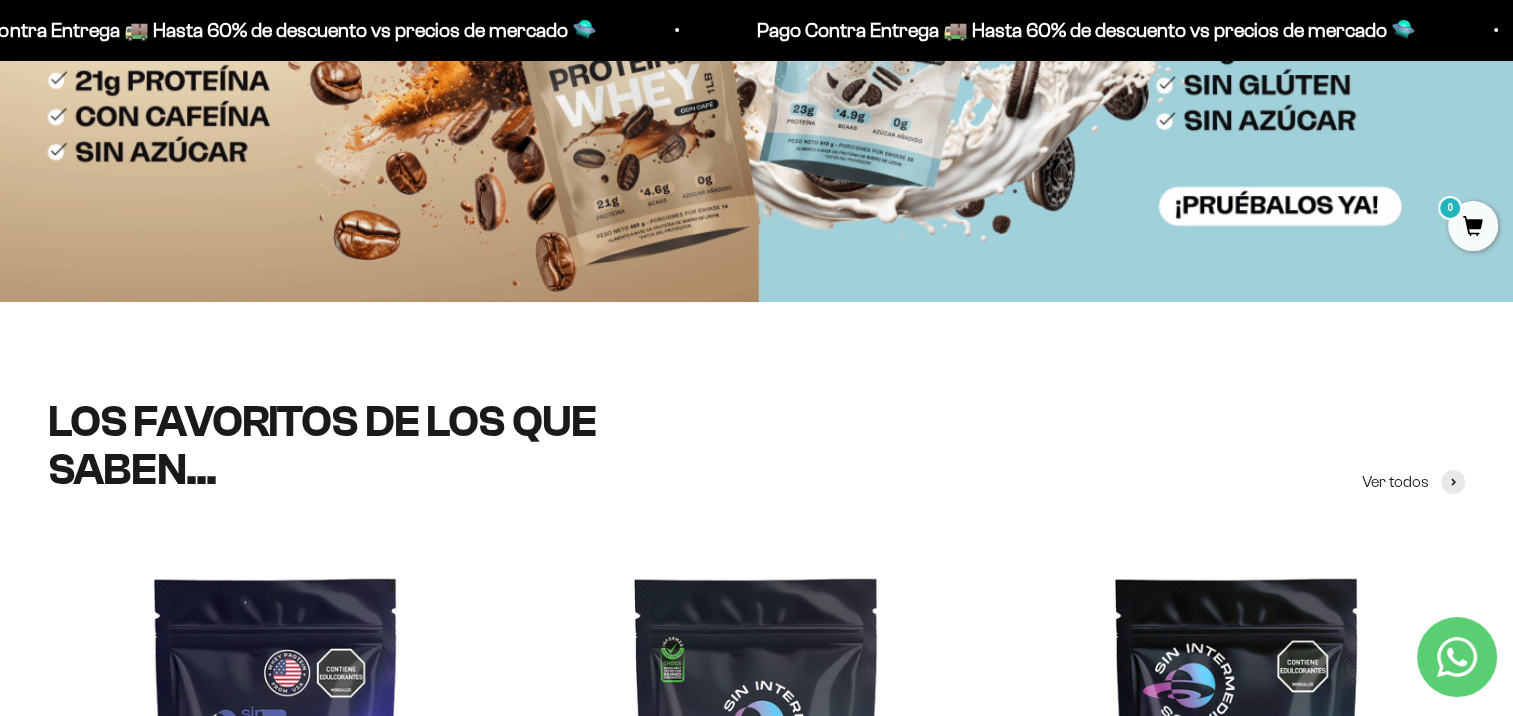 scroll, scrollTop: 0, scrollLeft: 0, axis: both 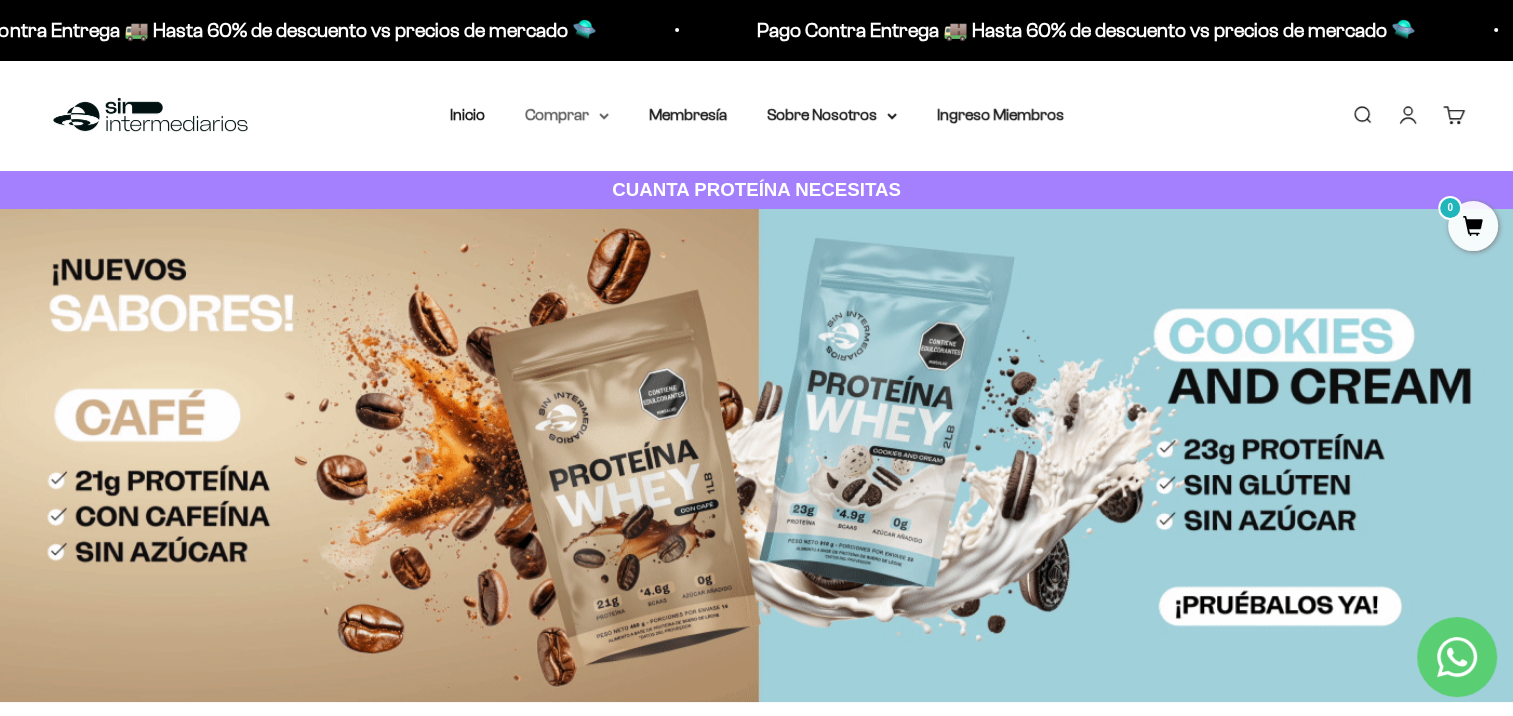 click on "Comprar" at bounding box center [567, 115] 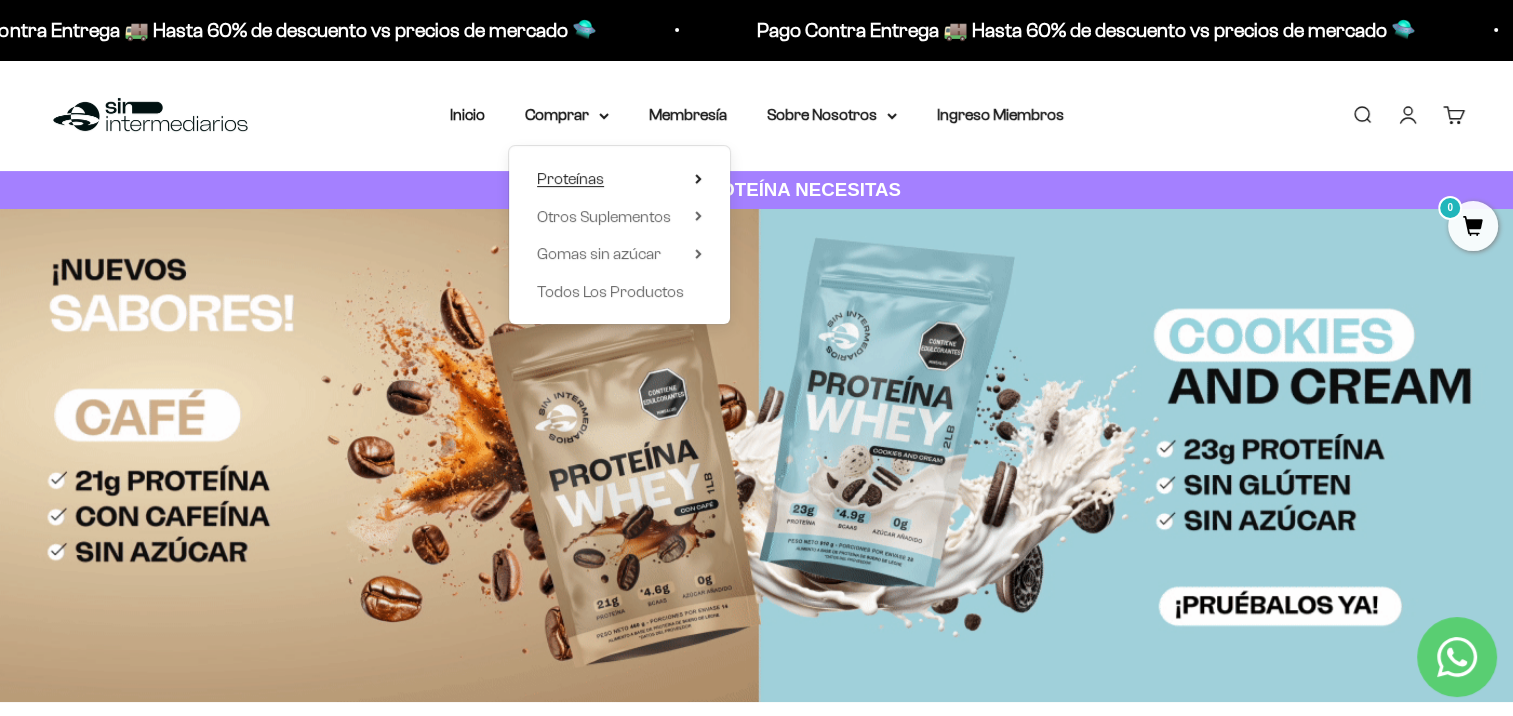 click on "Proteínas" at bounding box center (570, 178) 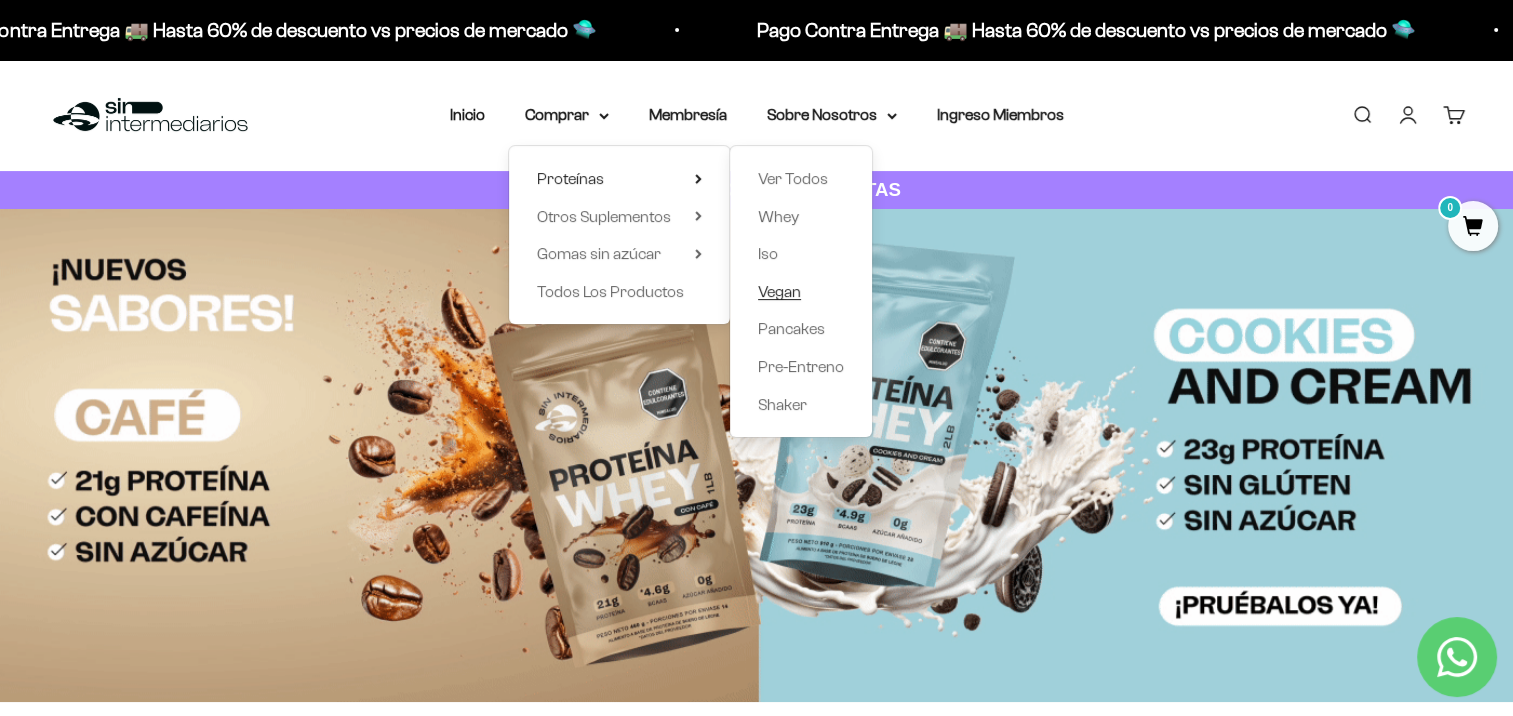 click on "Vegan" at bounding box center (779, 291) 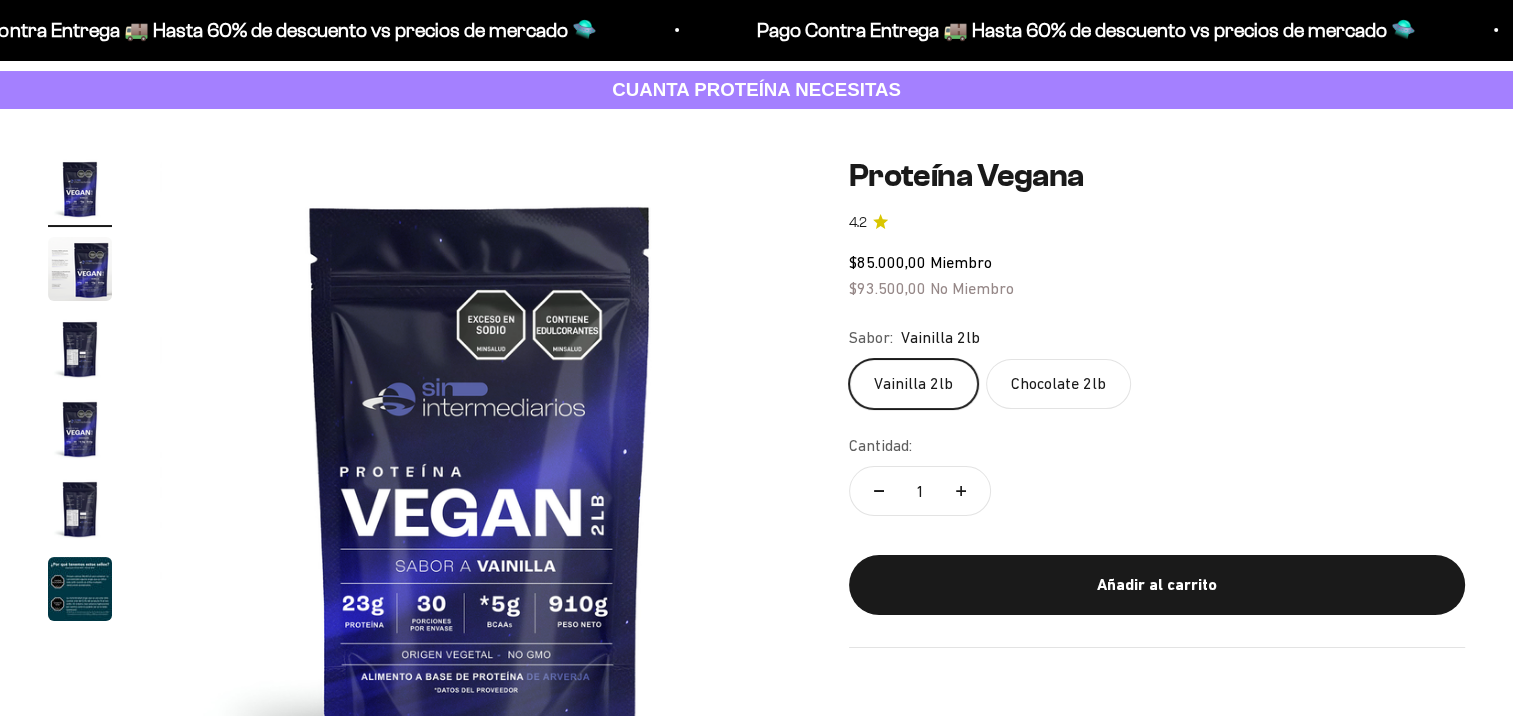 scroll, scrollTop: 100, scrollLeft: 0, axis: vertical 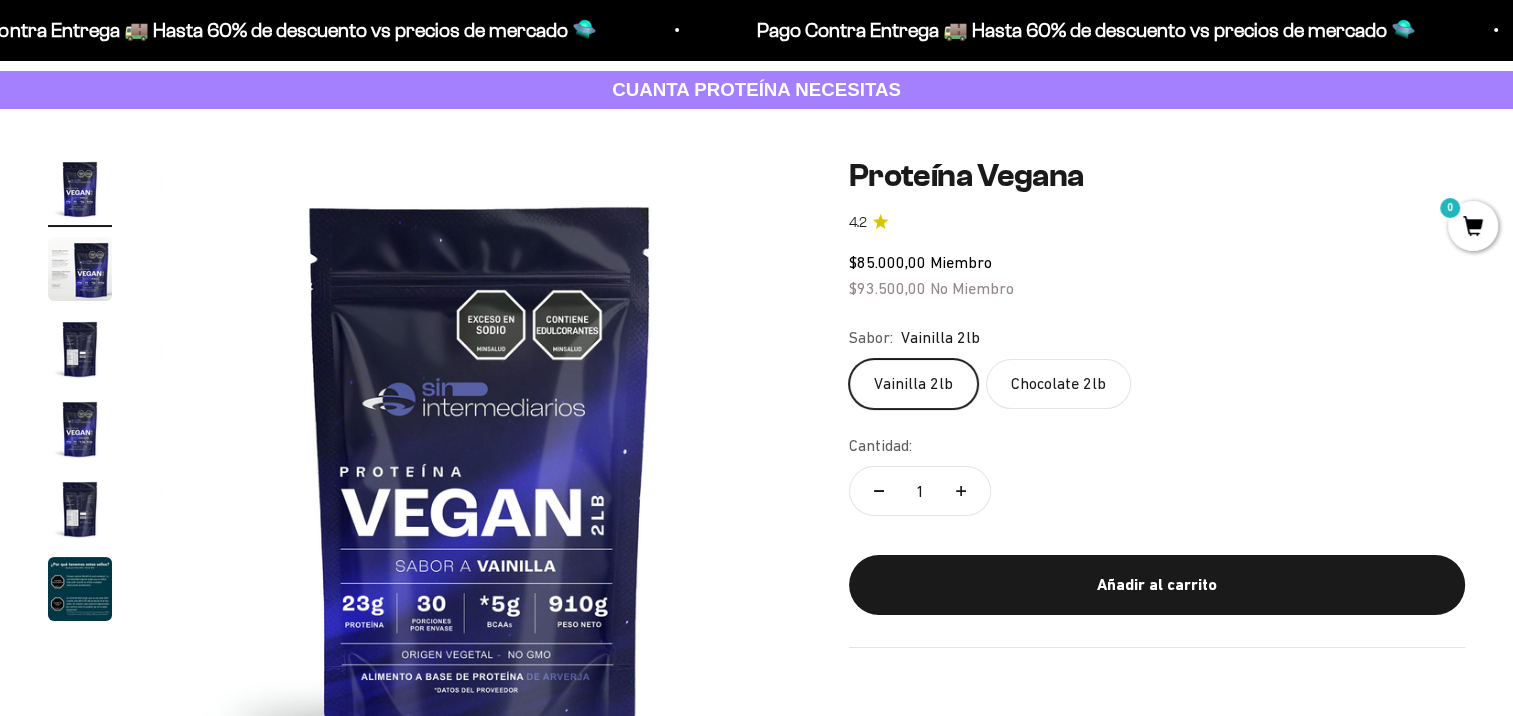 click on "Chocolate 2lb" 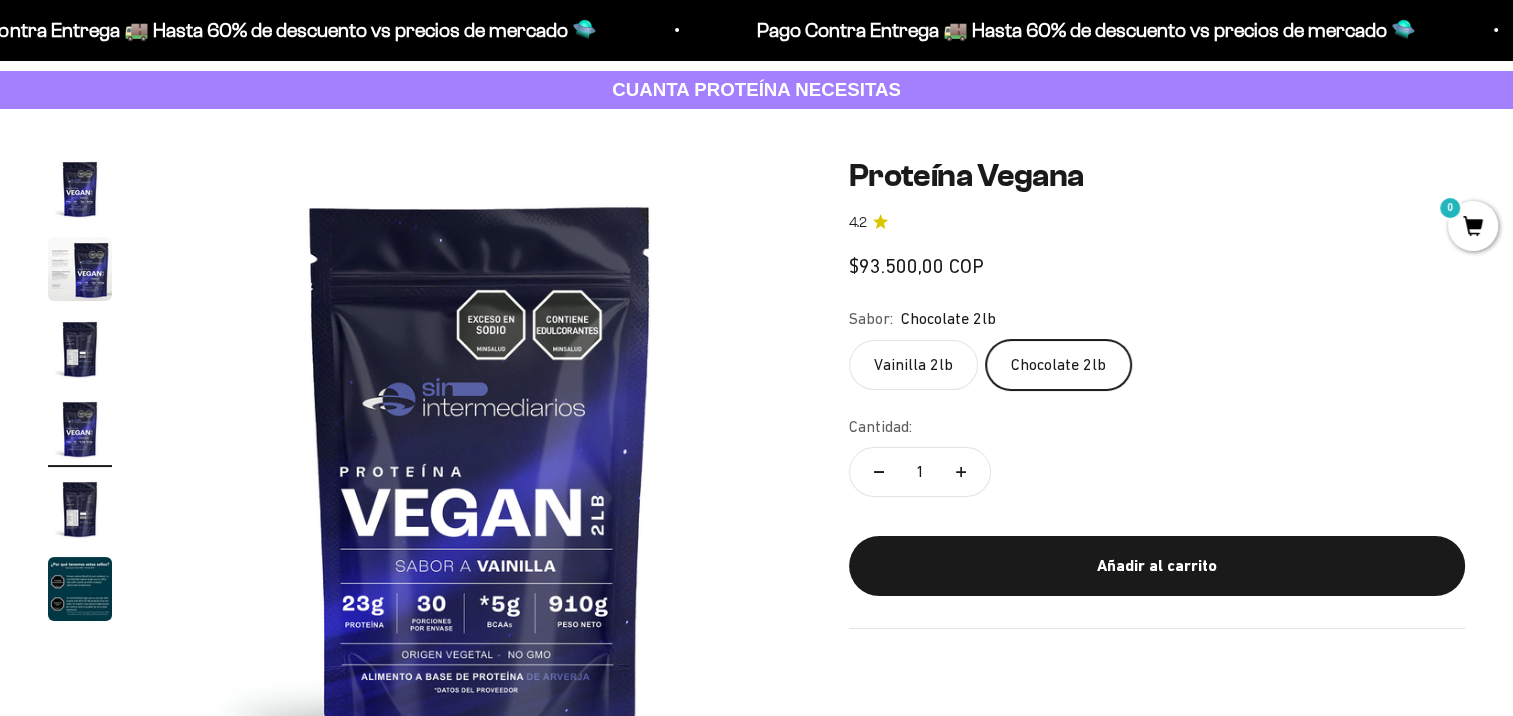 scroll, scrollTop: 0, scrollLeft: 1994, axis: horizontal 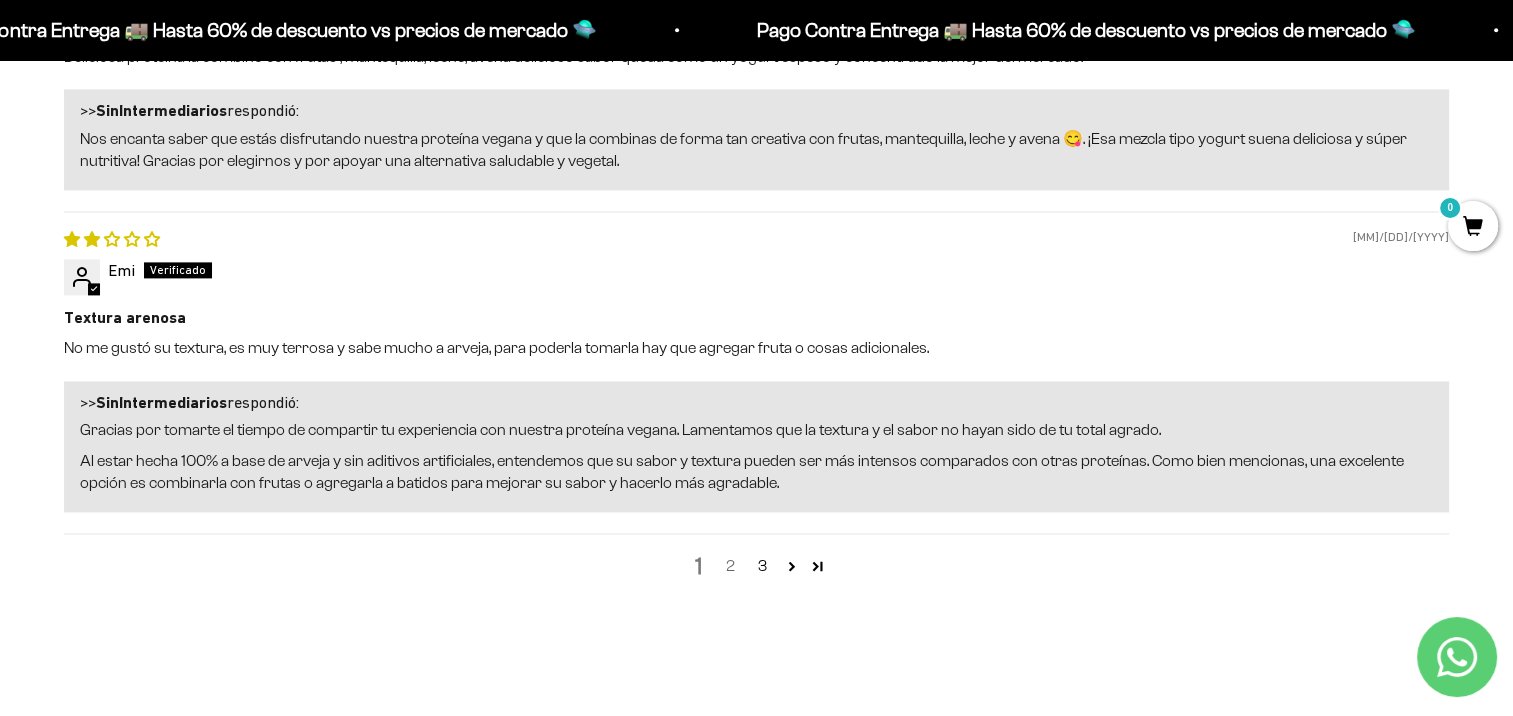 click on "2" at bounding box center [731, 566] 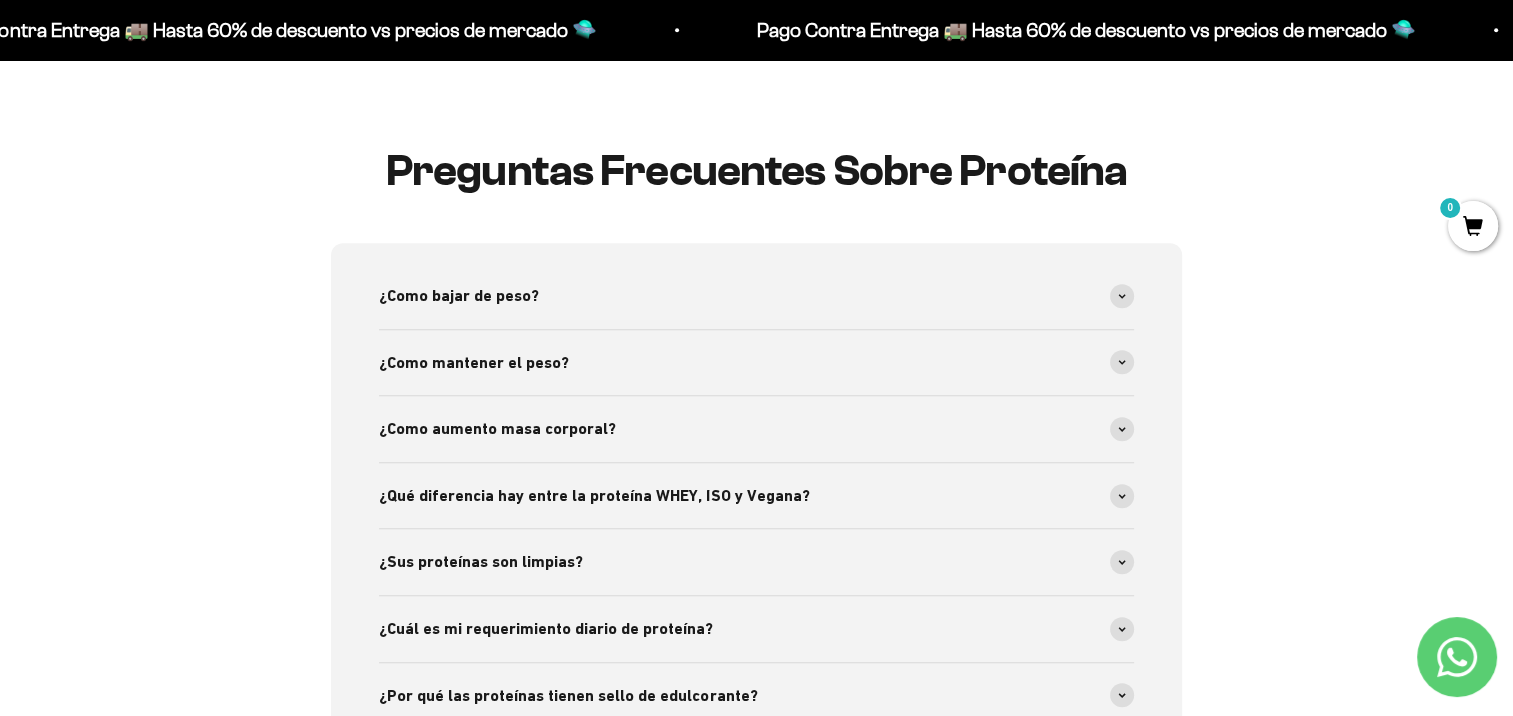 scroll, scrollTop: 1958, scrollLeft: 0, axis: vertical 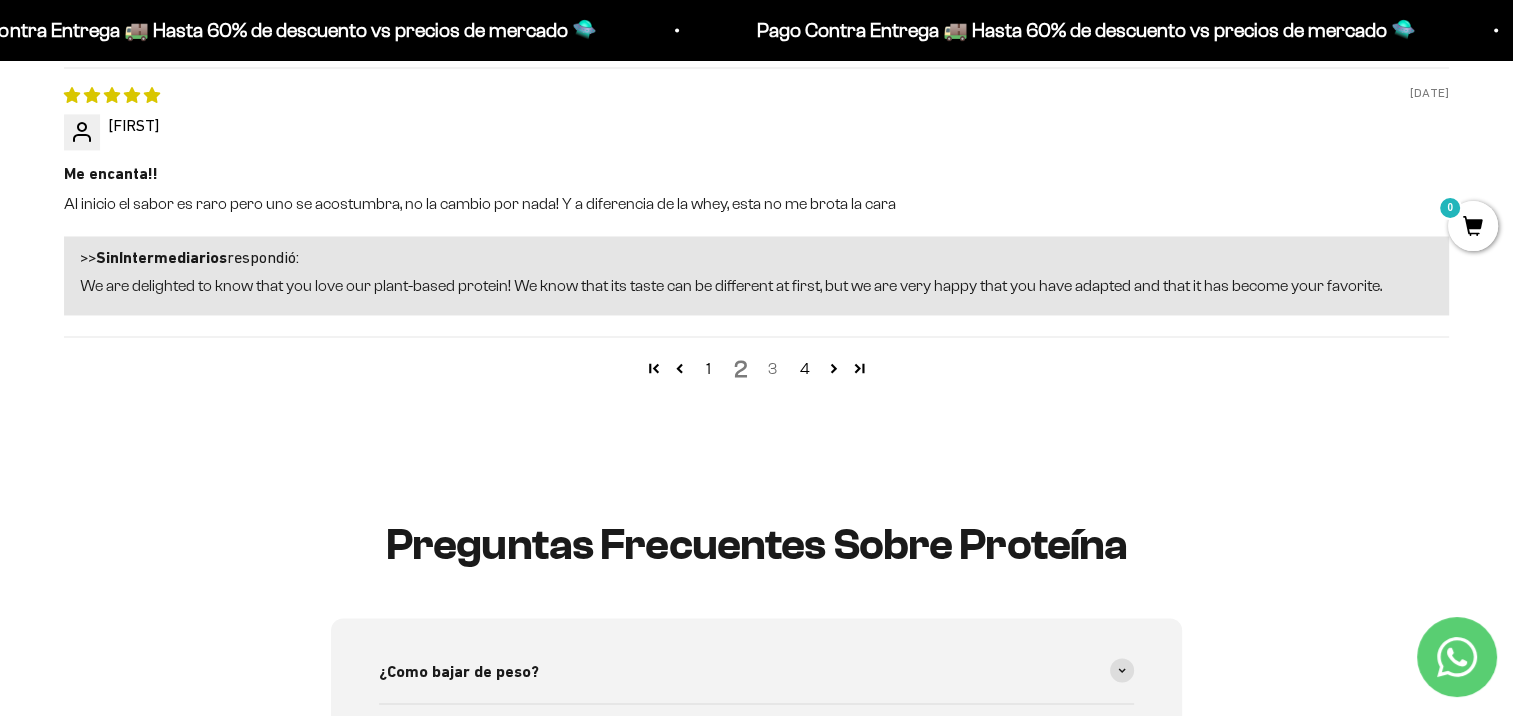 click on "3" at bounding box center (773, 369) 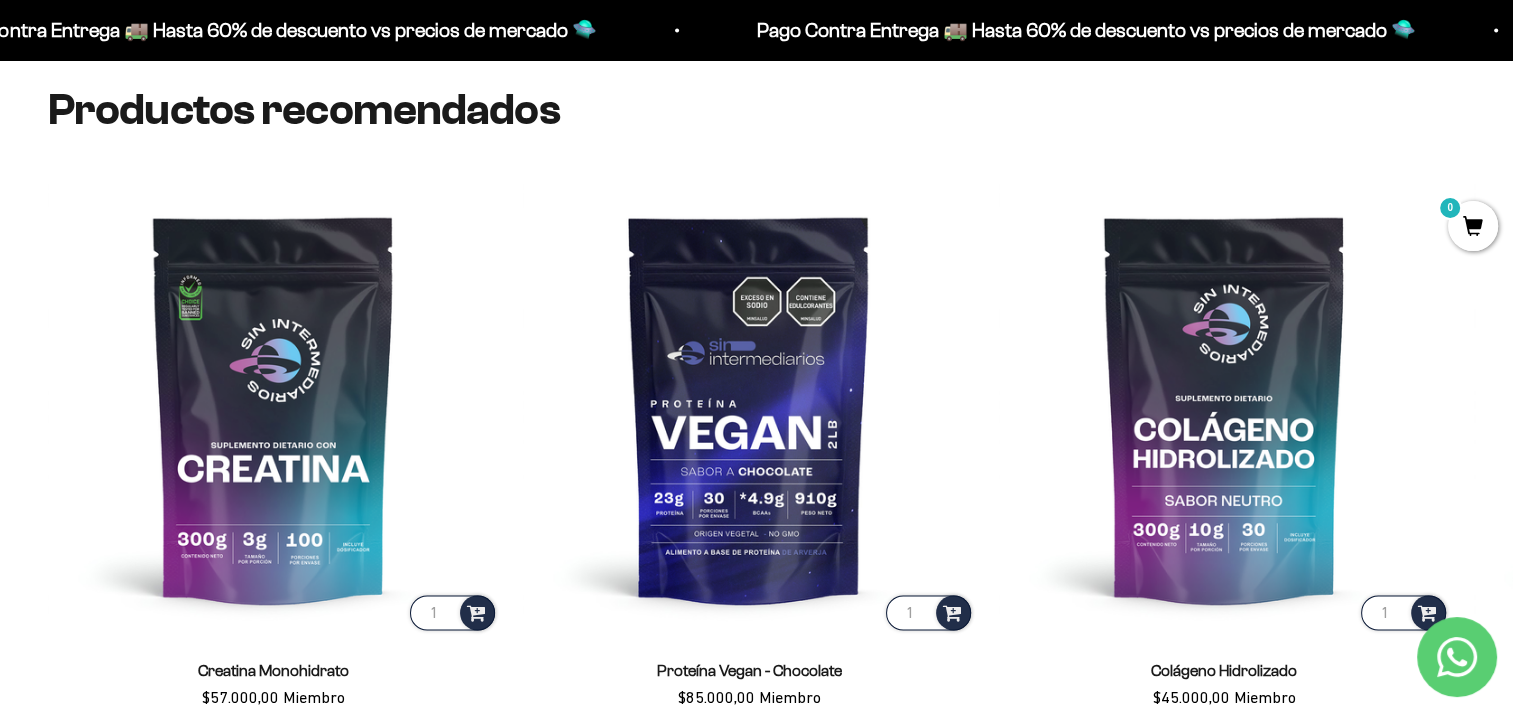 scroll, scrollTop: 1988, scrollLeft: 0, axis: vertical 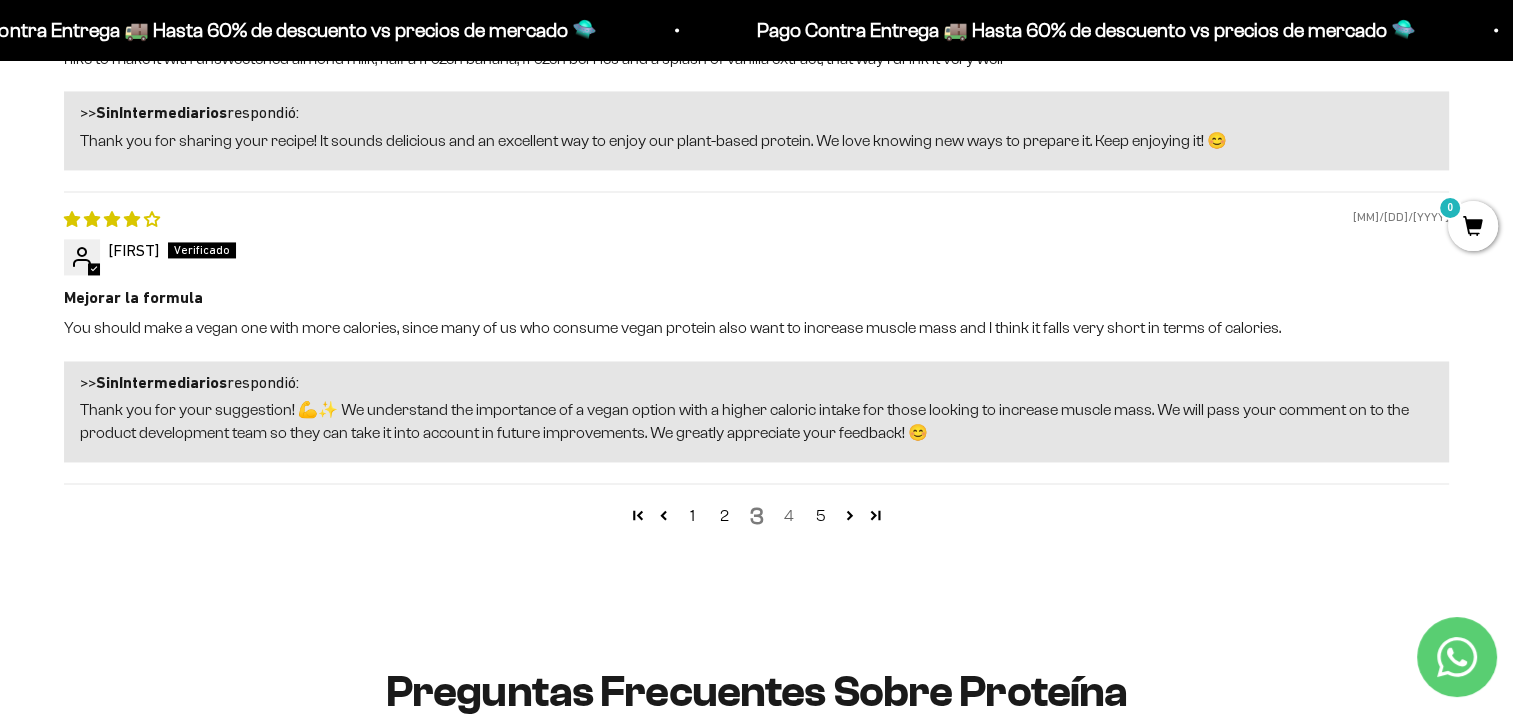 click on "4" at bounding box center [789, 516] 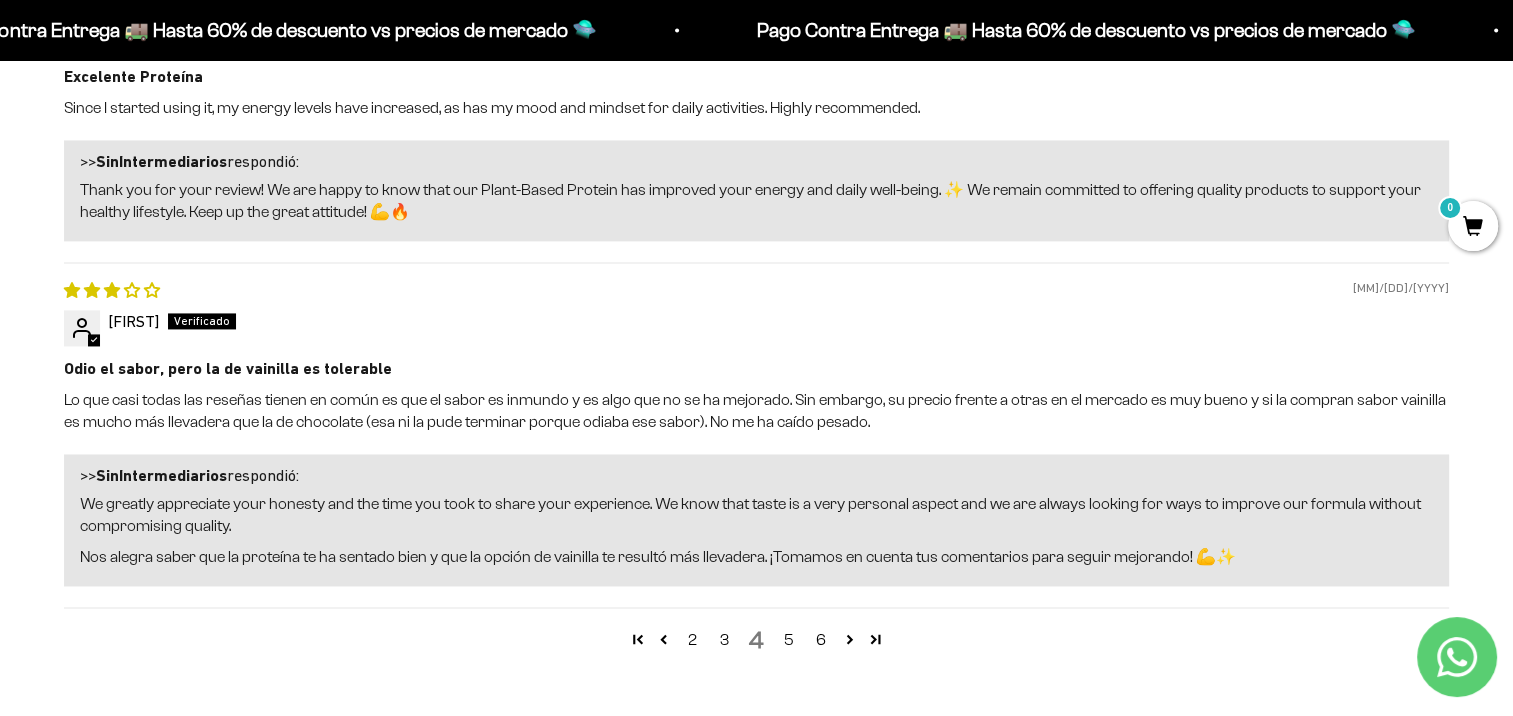 scroll, scrollTop: 2958, scrollLeft: 0, axis: vertical 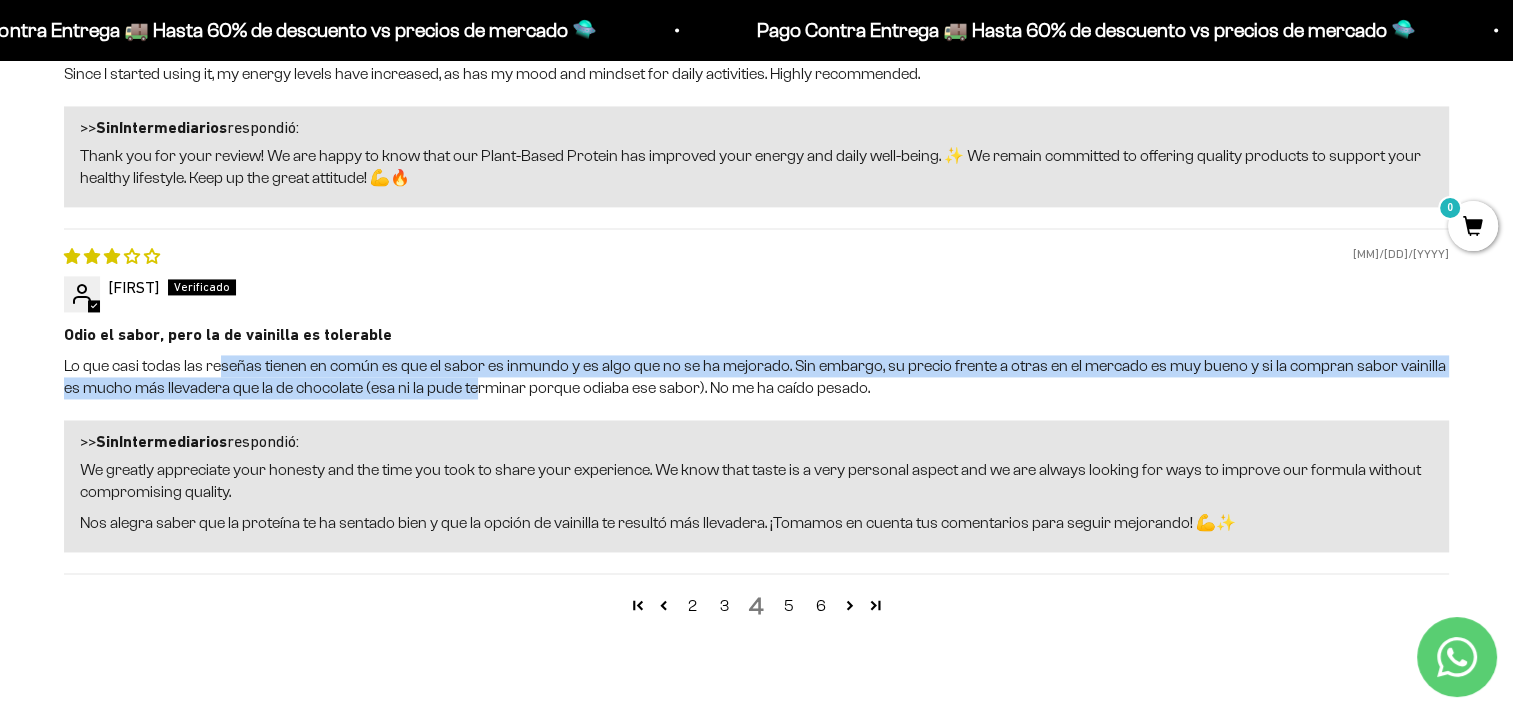 drag, startPoint x: 294, startPoint y: 366, endPoint x: 472, endPoint y: 376, distance: 178.28067 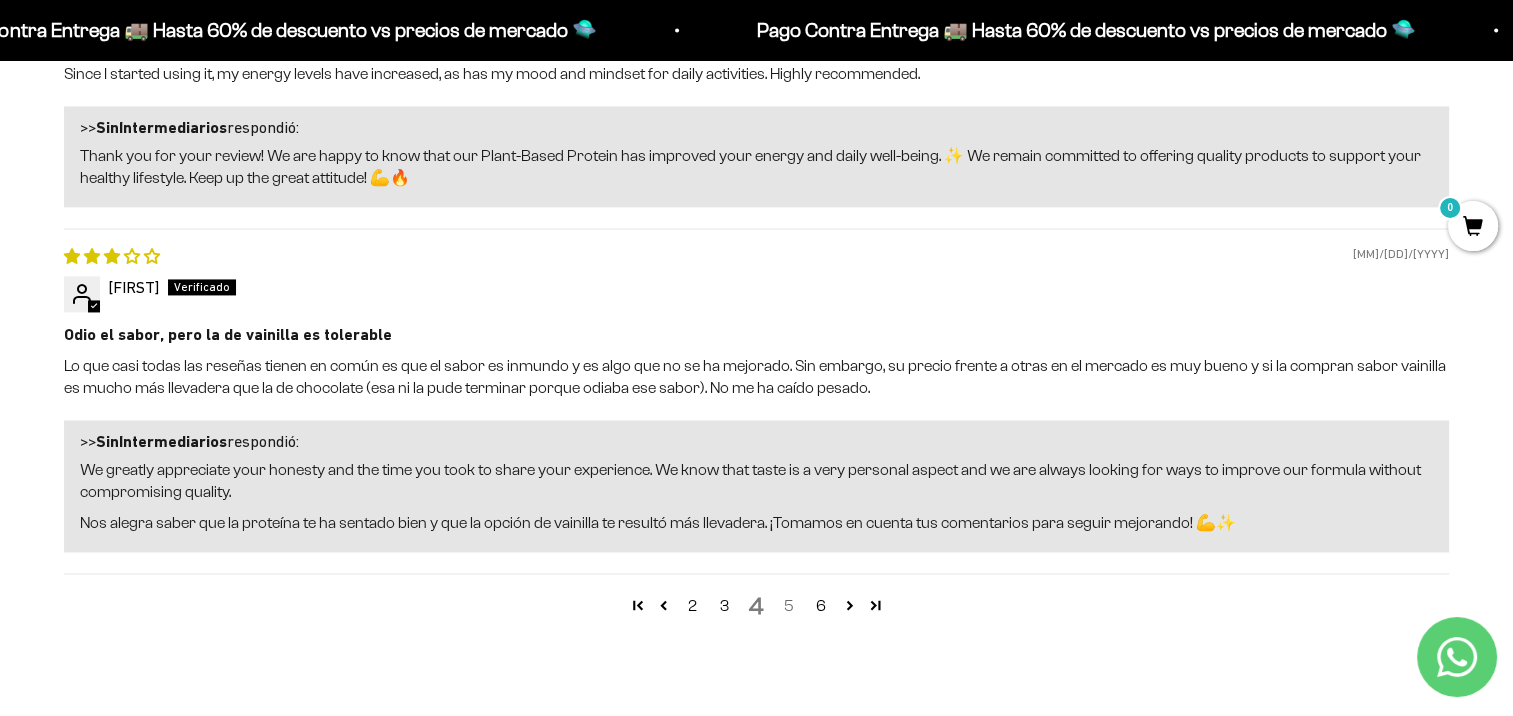click on "5" at bounding box center (789, 606) 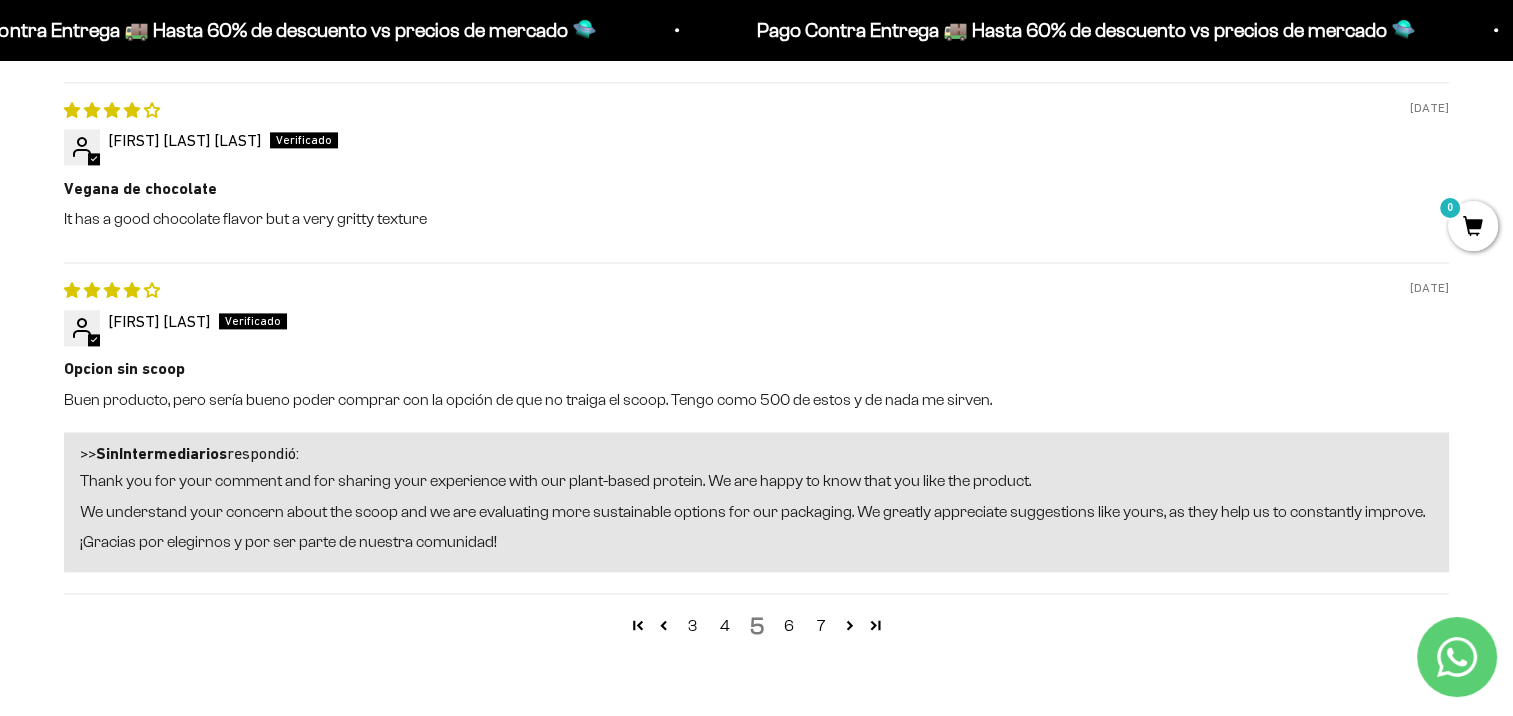 scroll, scrollTop: 2758, scrollLeft: 0, axis: vertical 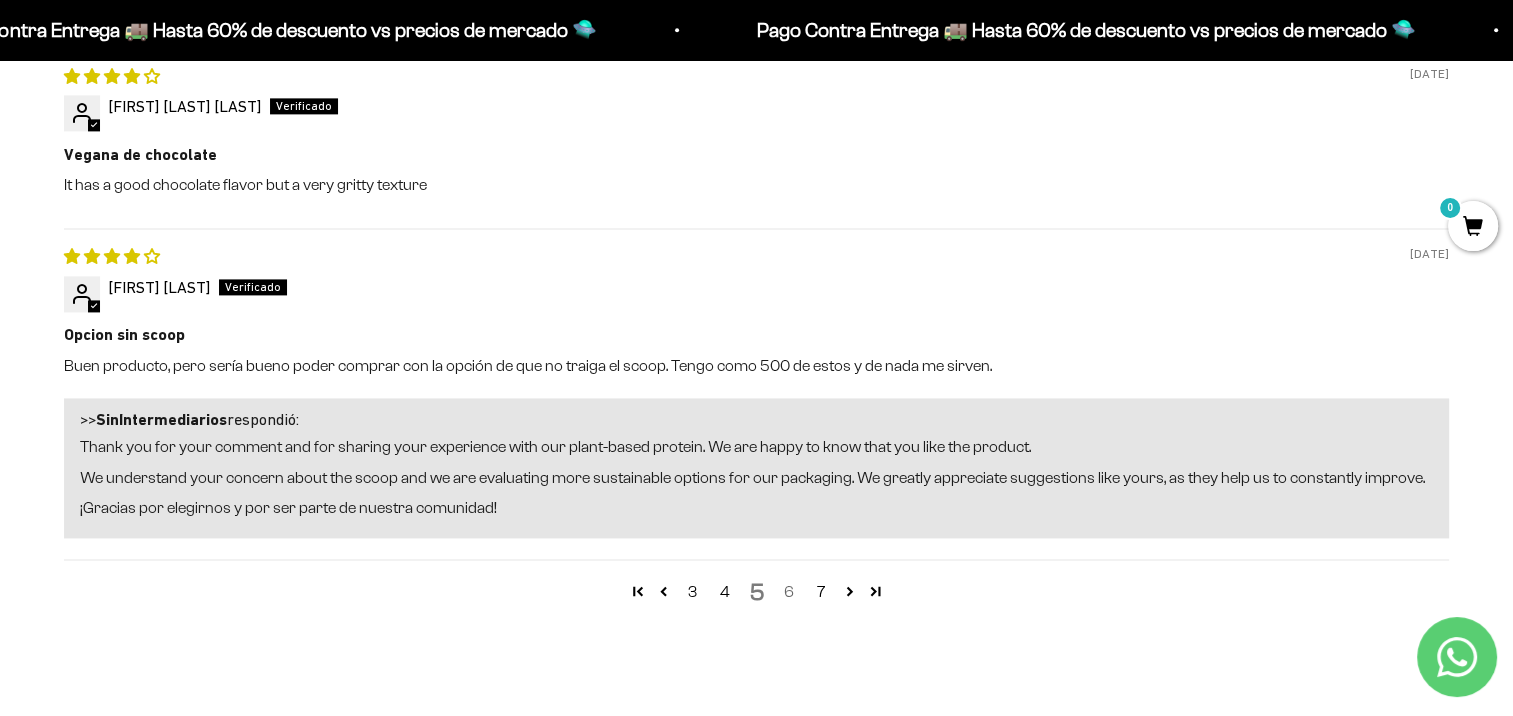 click on "6" at bounding box center (789, 592) 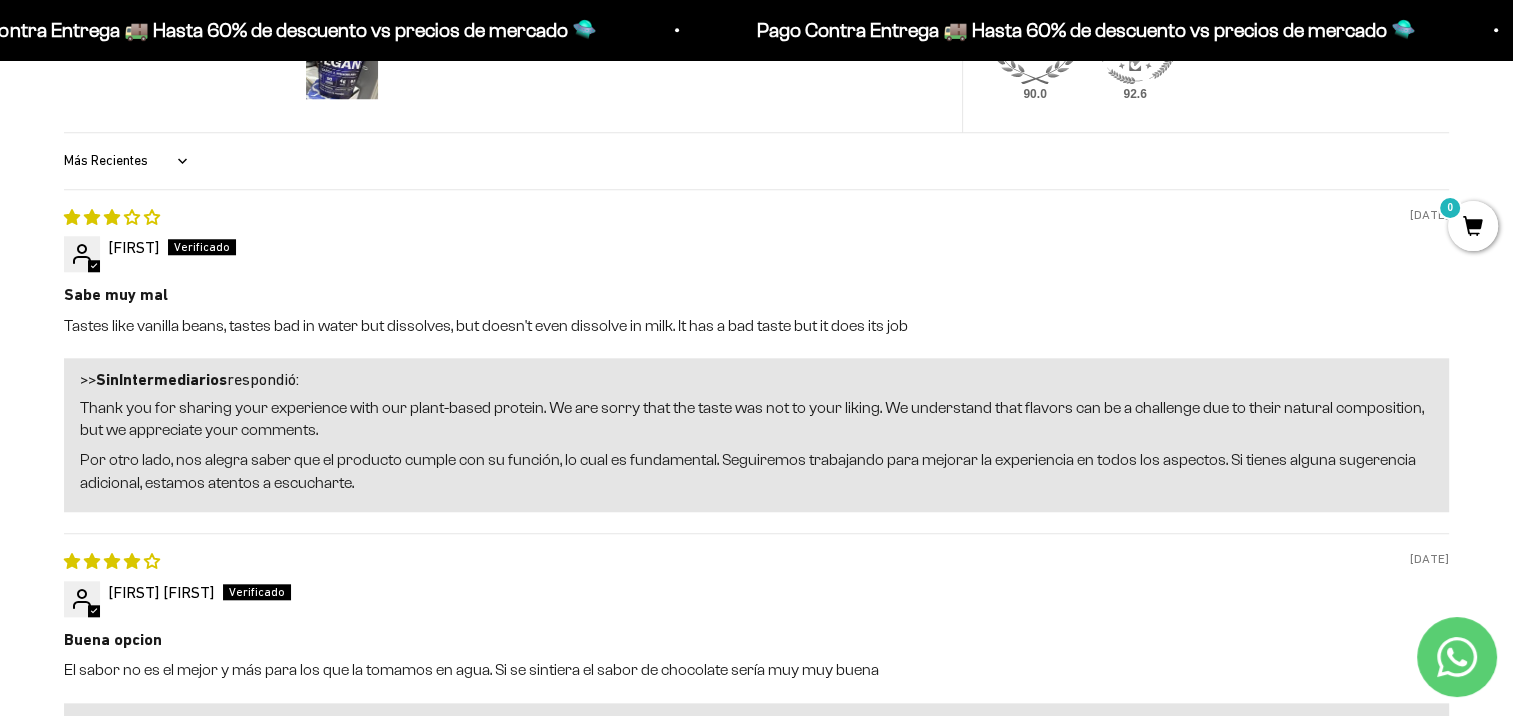 scroll, scrollTop: 1758, scrollLeft: 0, axis: vertical 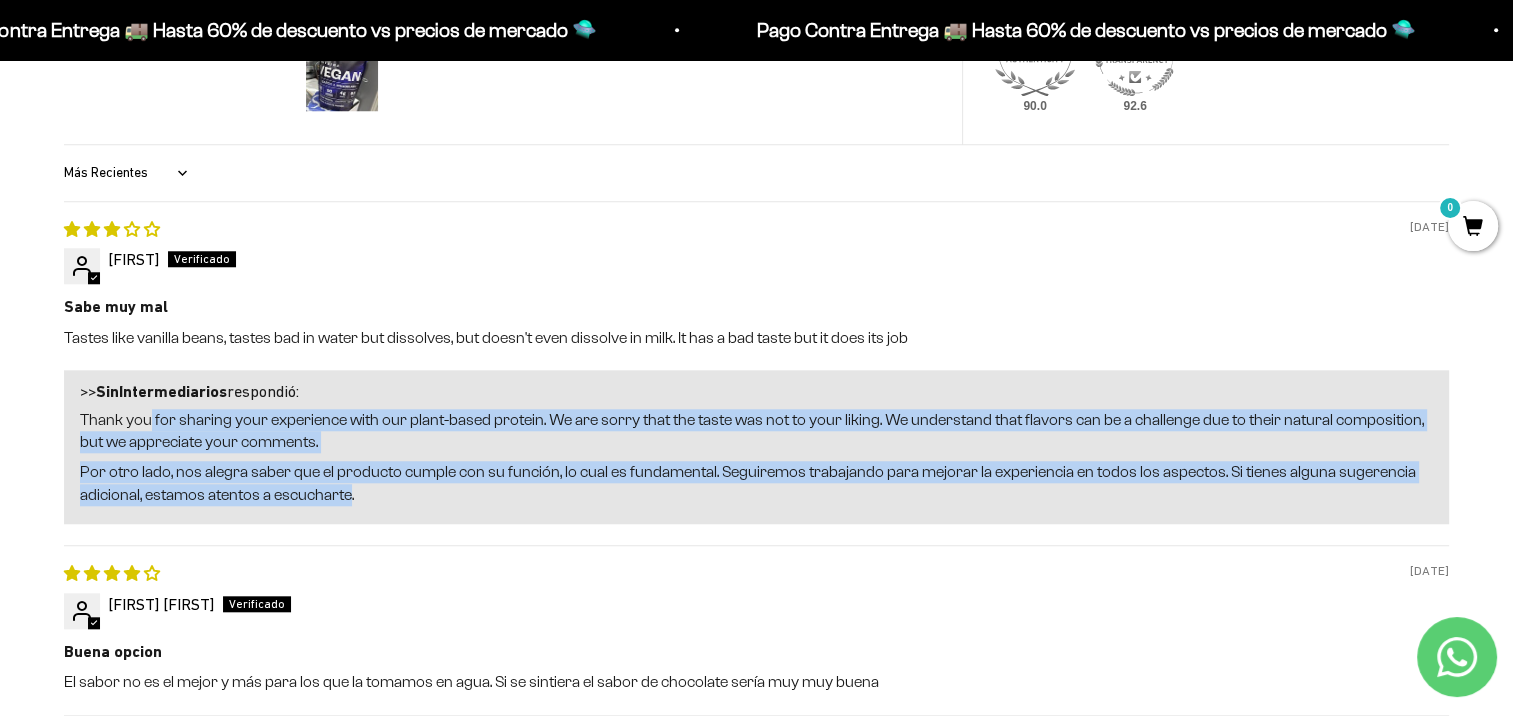 drag, startPoint x: 348, startPoint y: 498, endPoint x: 140, endPoint y: 424, distance: 220.77138 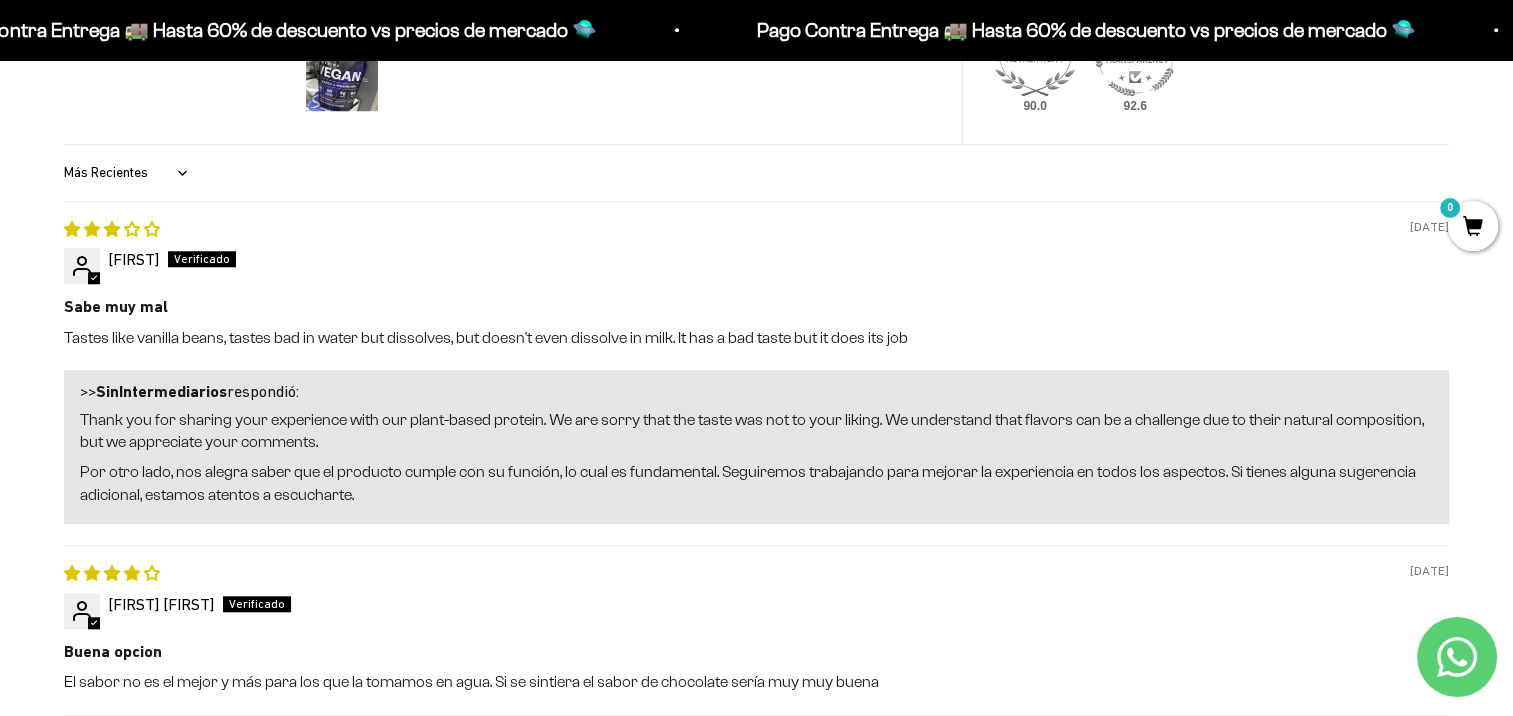 drag, startPoint x: 140, startPoint y: 424, endPoint x: 108, endPoint y: 399, distance: 40.60788 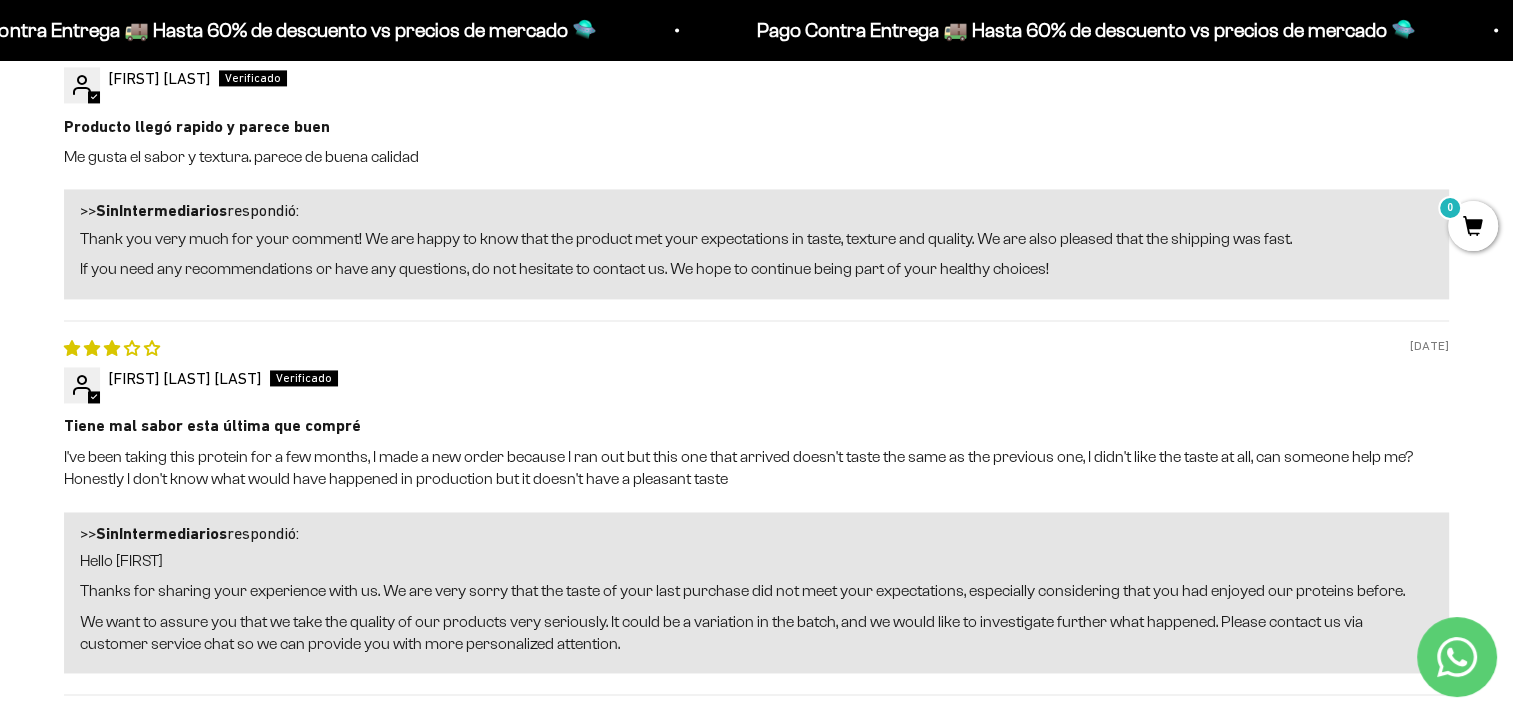 scroll, scrollTop: 3058, scrollLeft: 0, axis: vertical 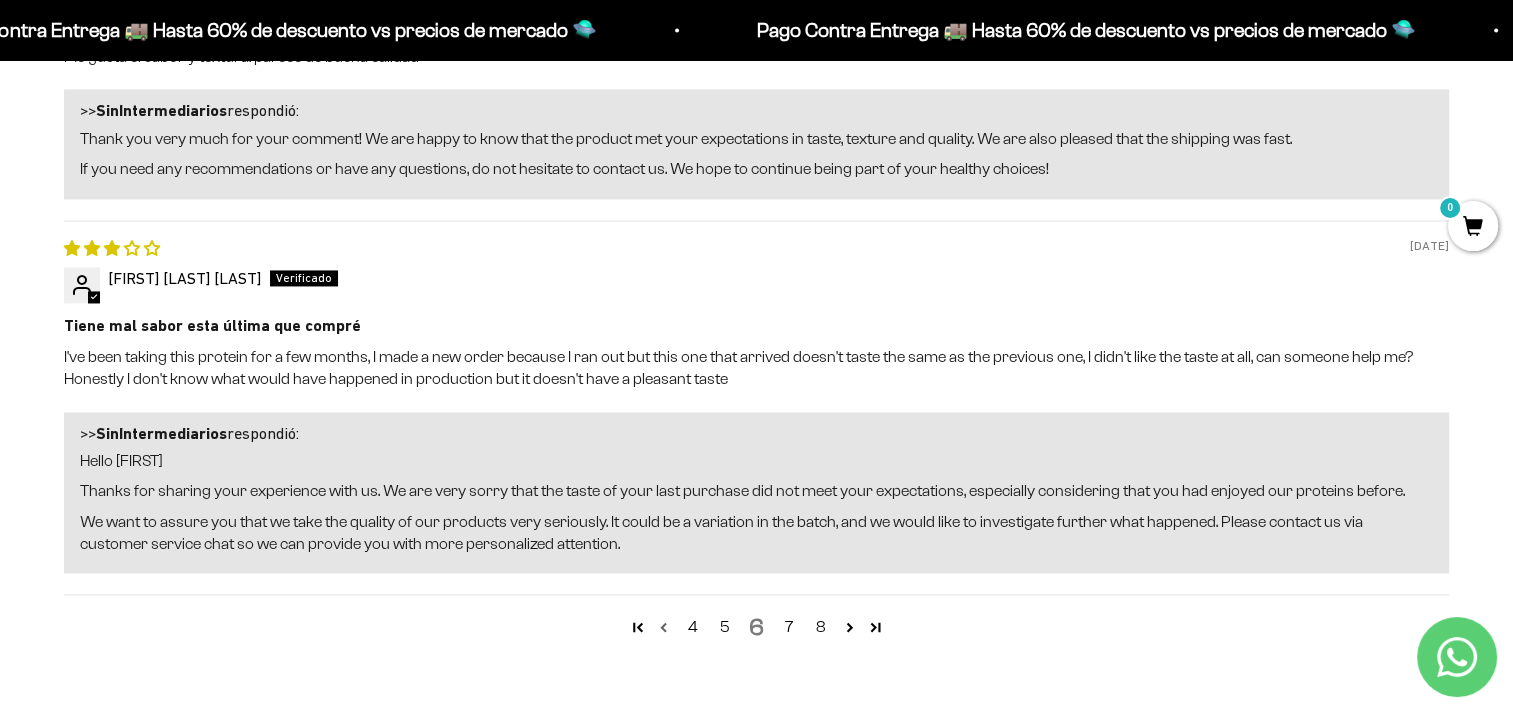 click at bounding box center (664, 627) 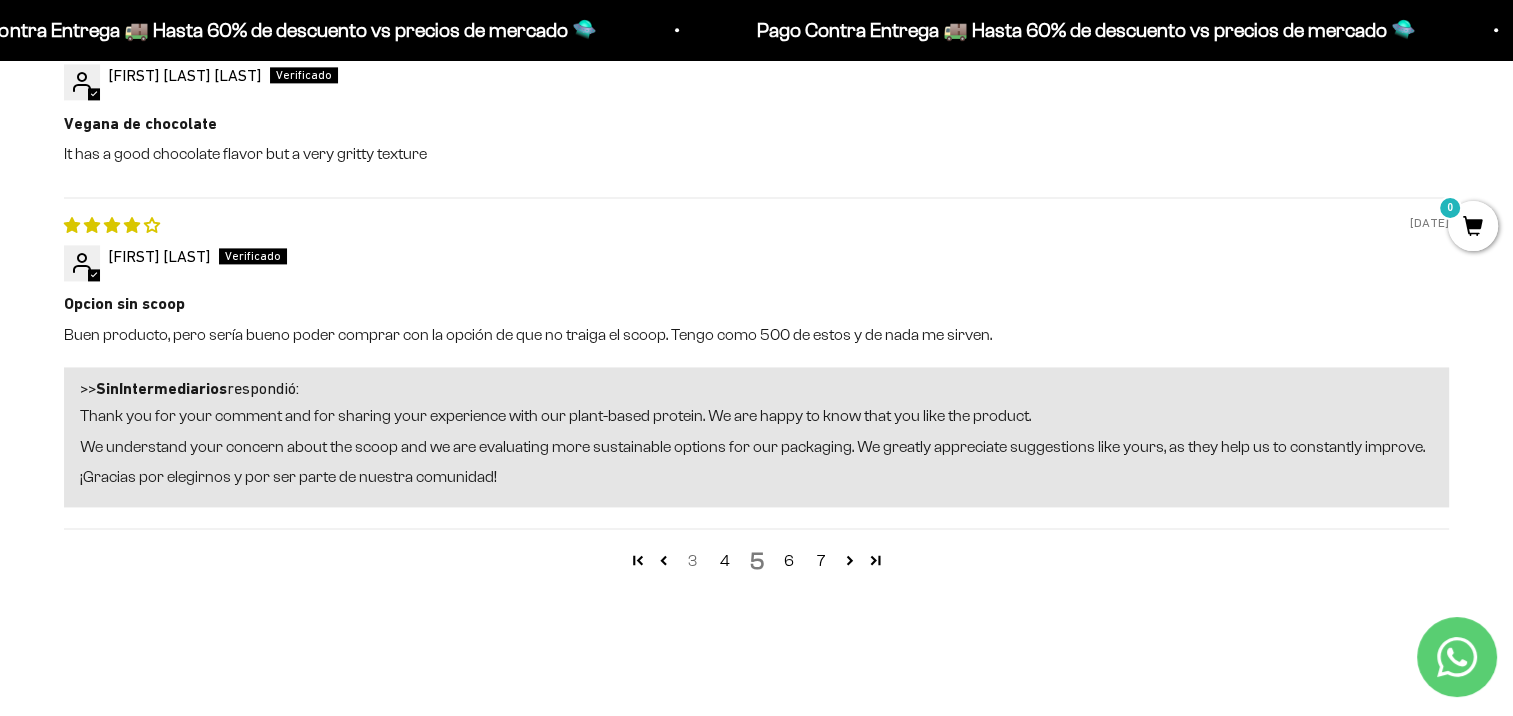 click on "3" at bounding box center (693, 561) 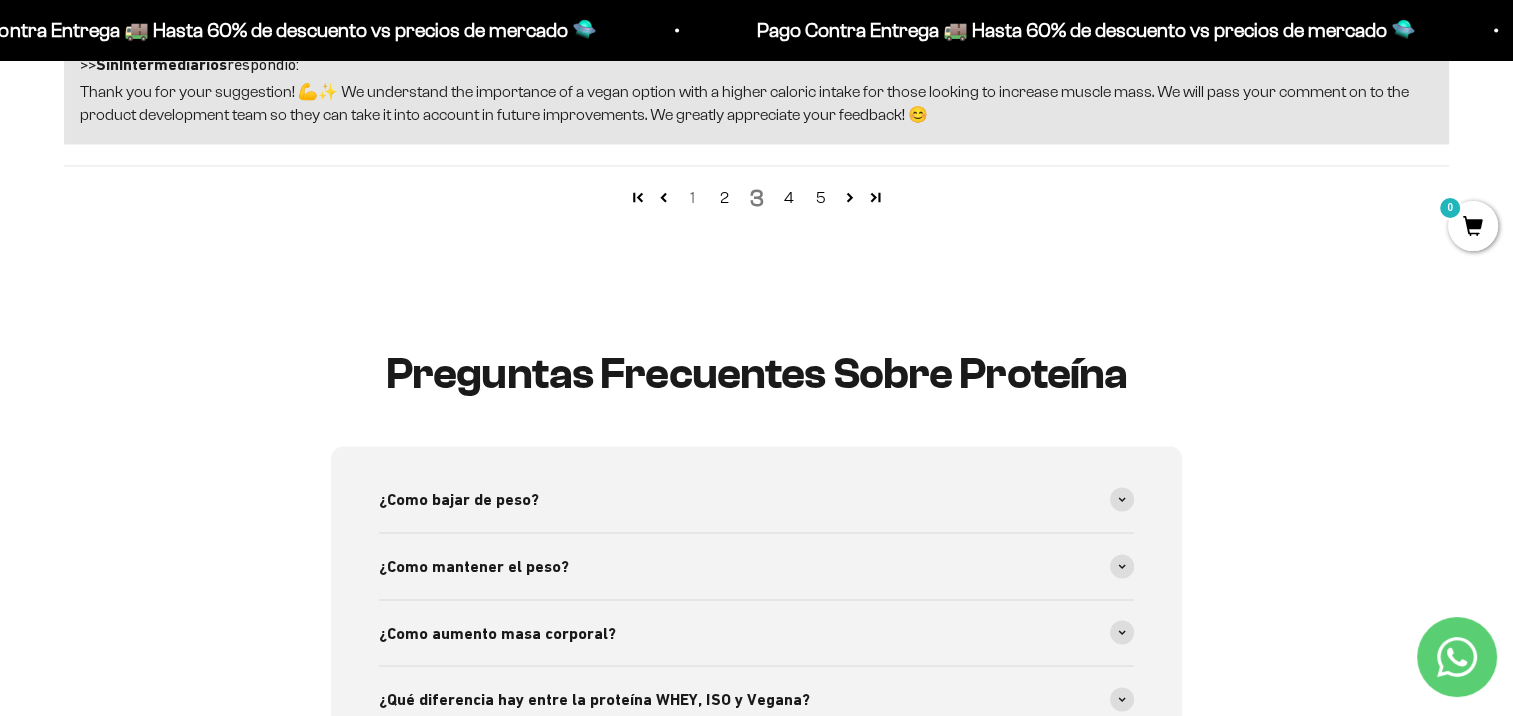 click on "1" at bounding box center (693, 198) 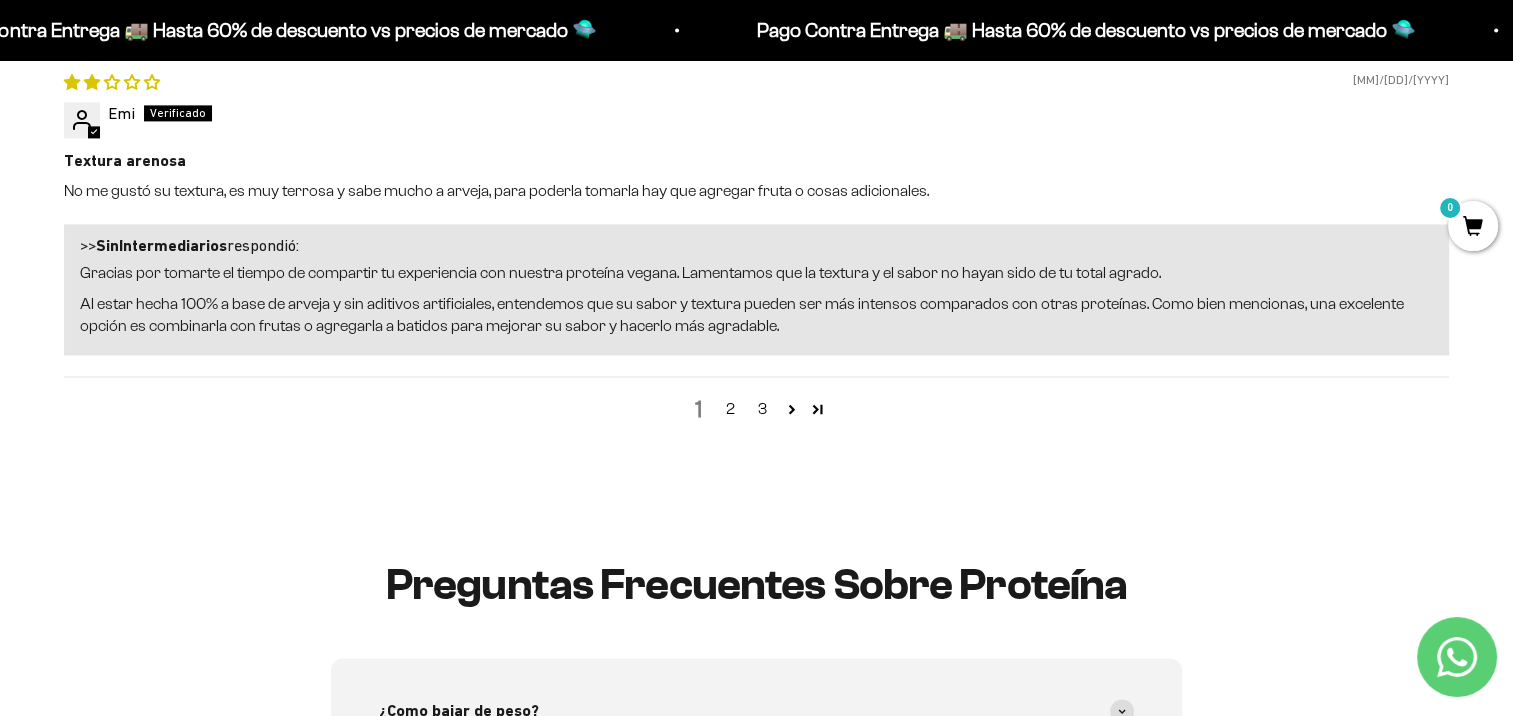 scroll, scrollTop: 2958, scrollLeft: 0, axis: vertical 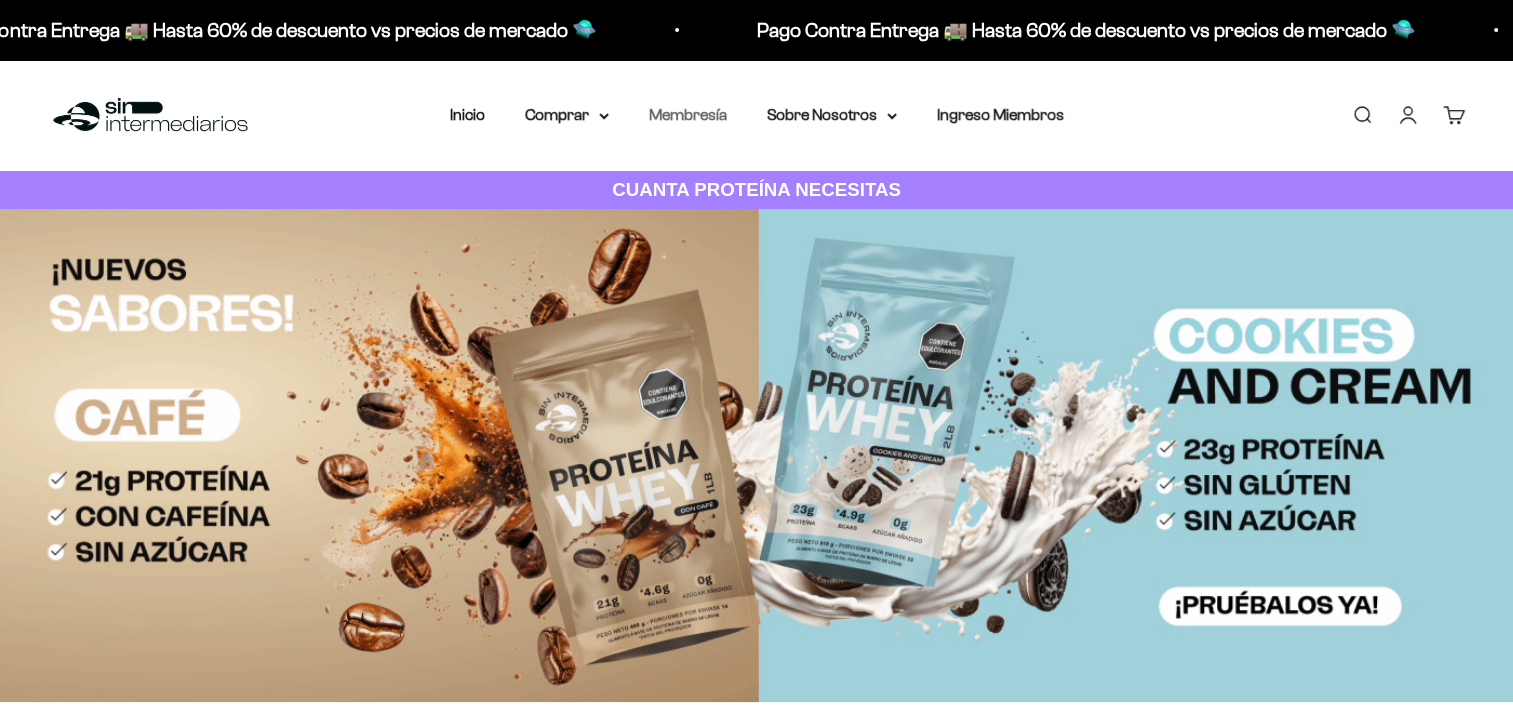 click on "Membresía" at bounding box center [688, 114] 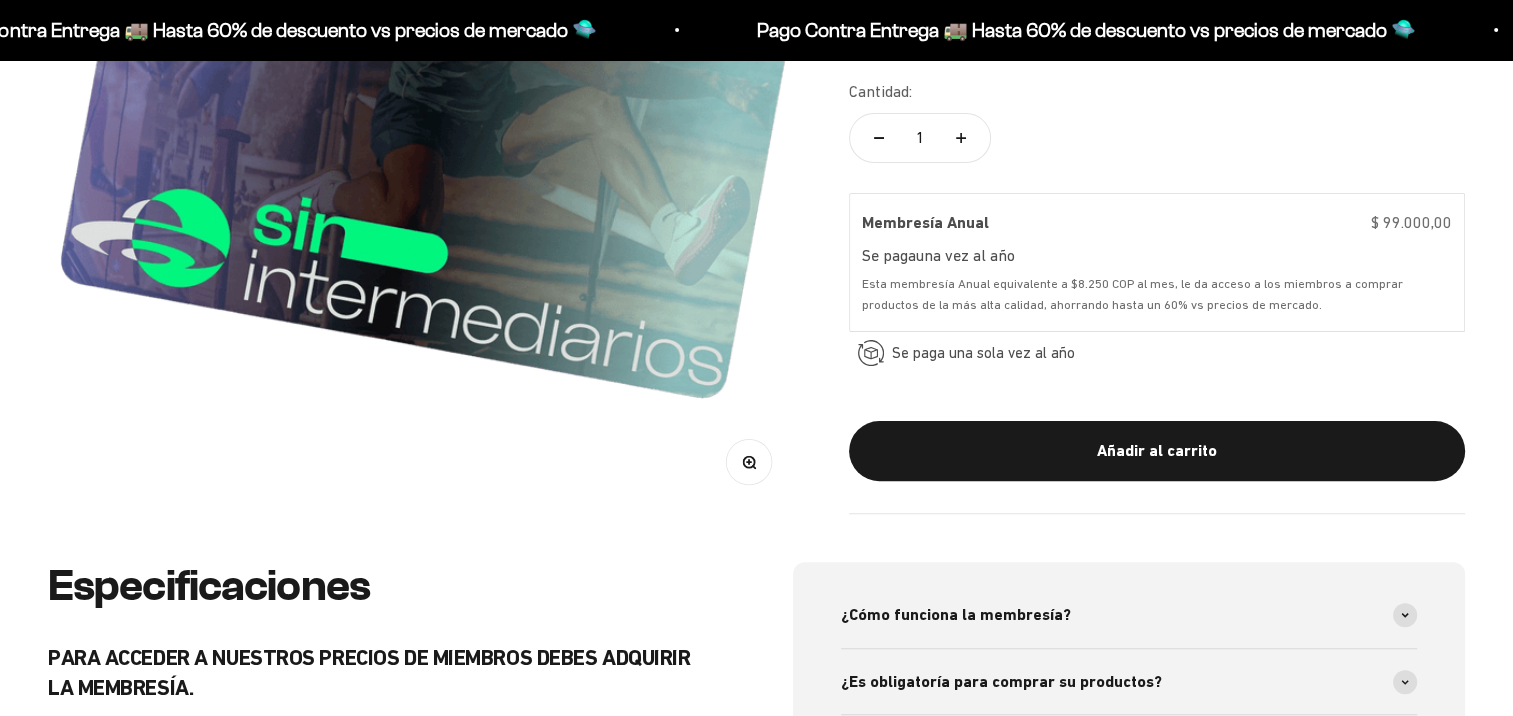 scroll, scrollTop: 500, scrollLeft: 0, axis: vertical 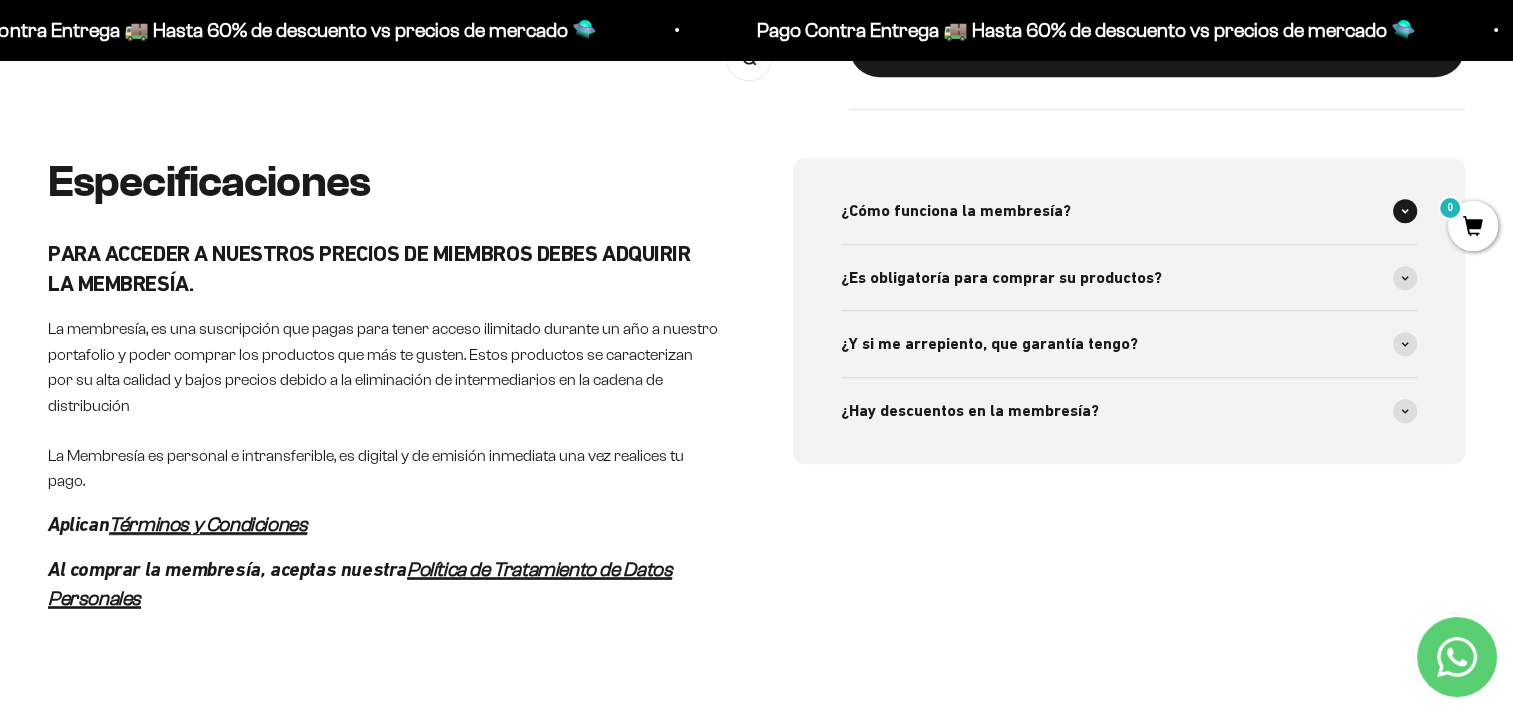 click on "¿Cómo funciona la membresía?" at bounding box center (956, 211) 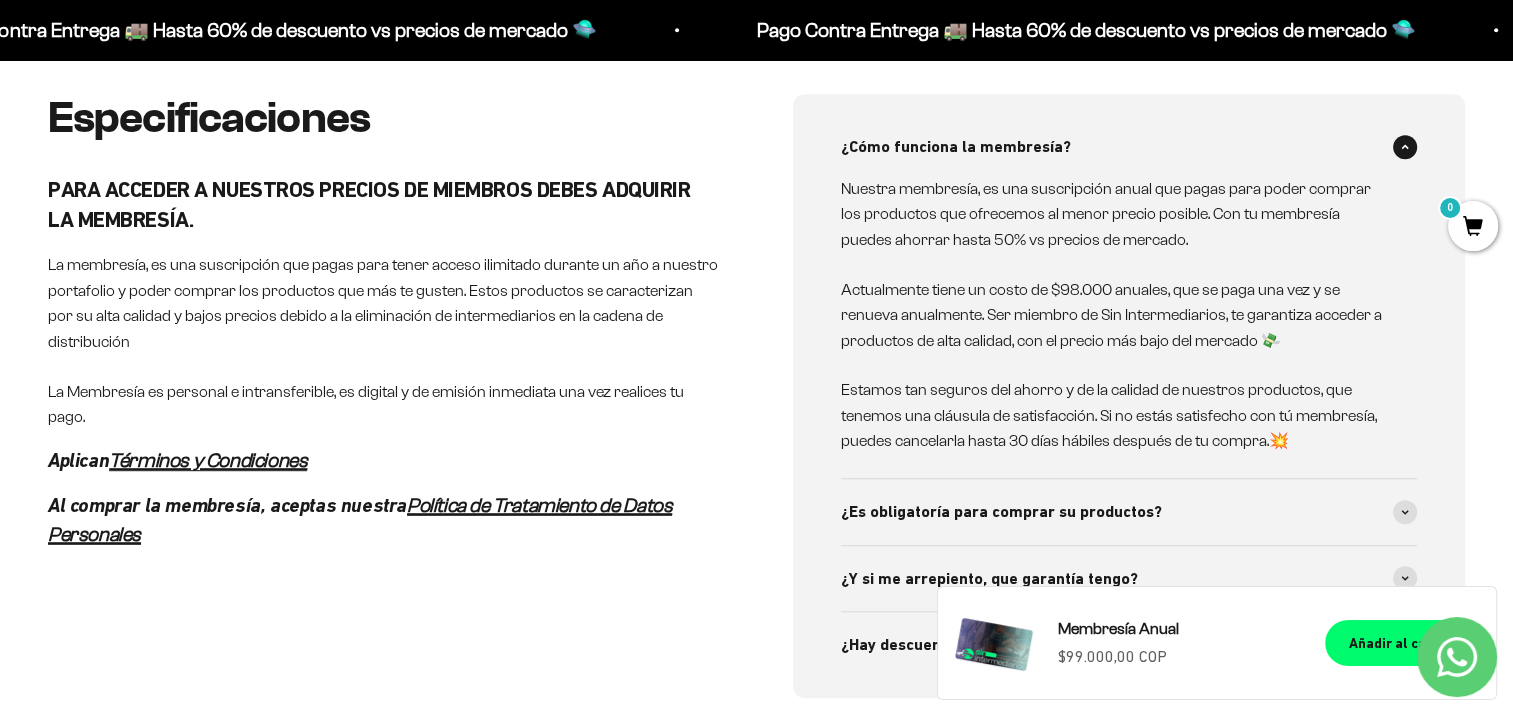 scroll, scrollTop: 1000, scrollLeft: 0, axis: vertical 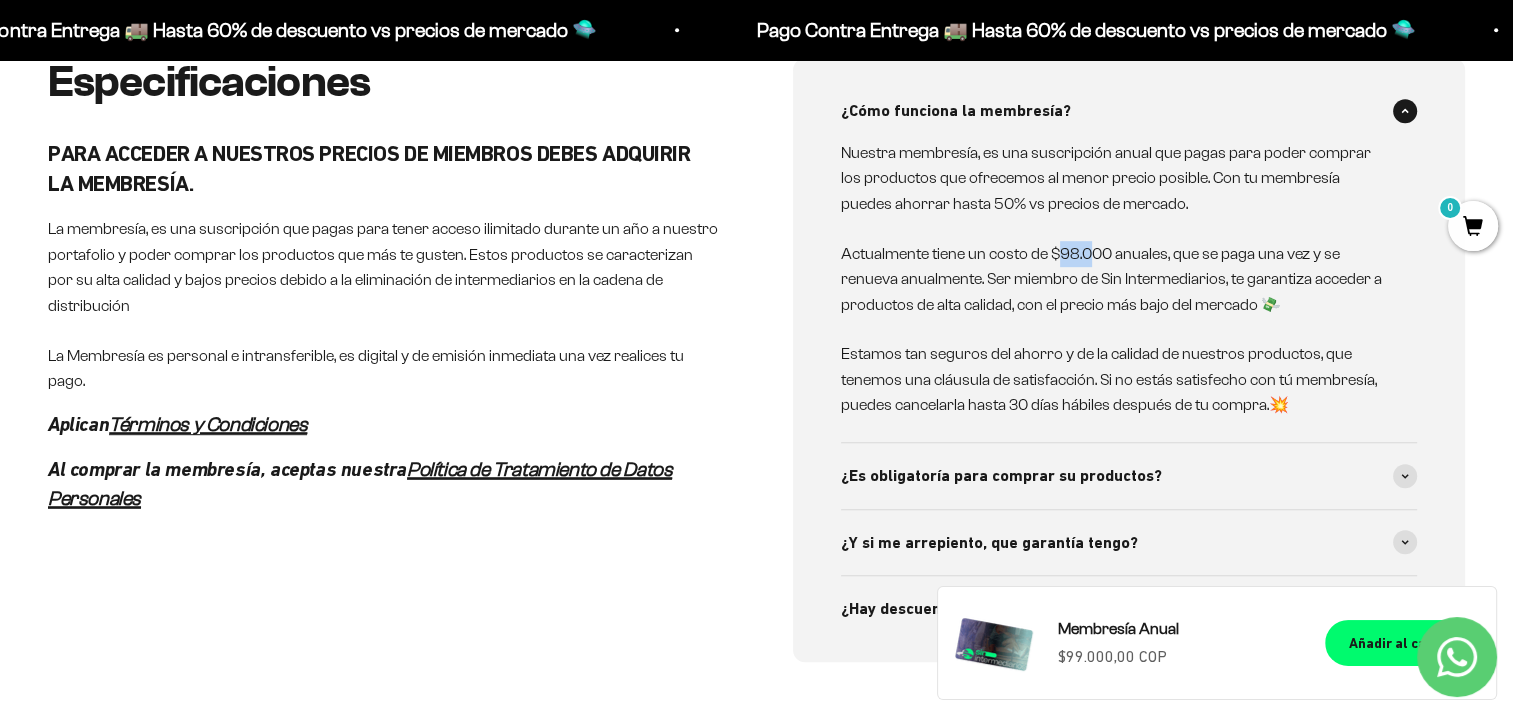 drag, startPoint x: 1078, startPoint y: 254, endPoint x: 1088, endPoint y: 255, distance: 10.049875 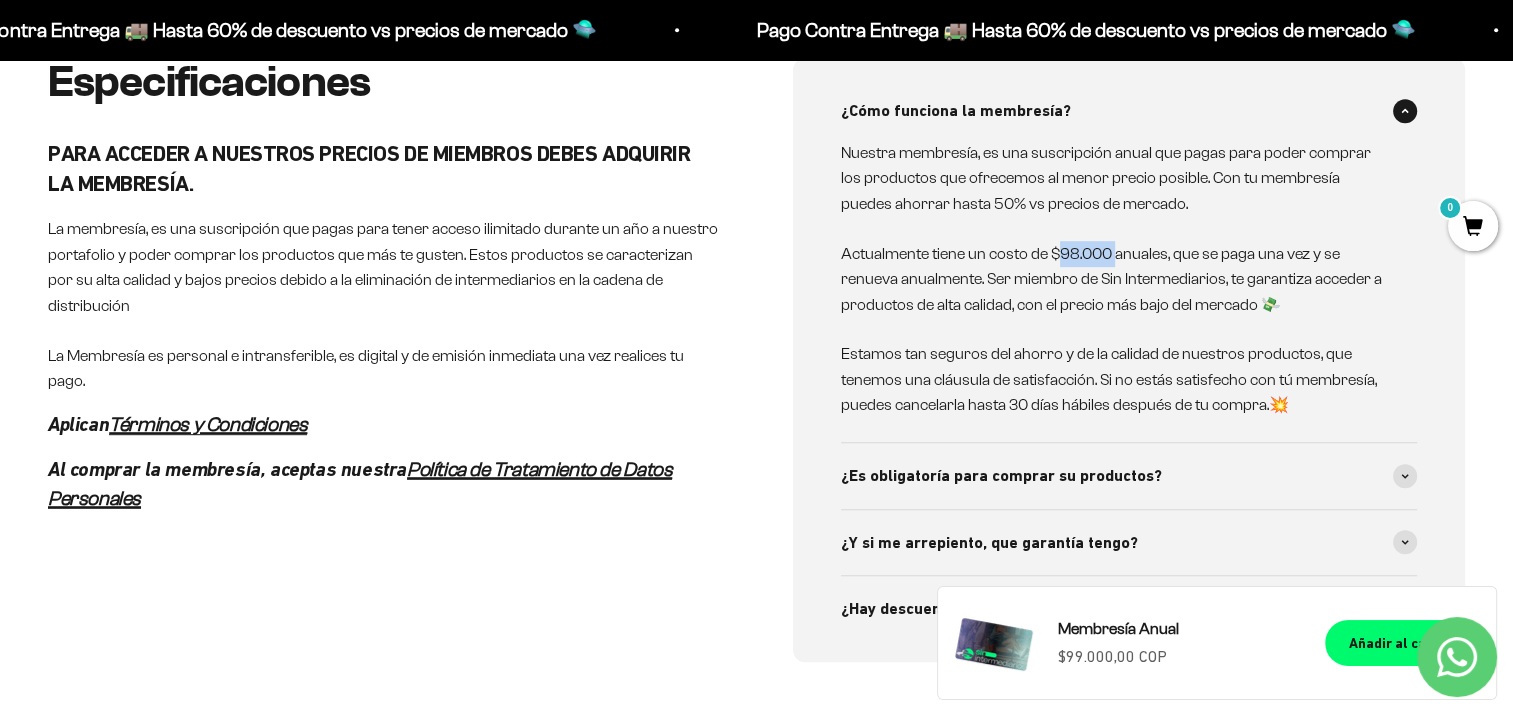 drag, startPoint x: 1064, startPoint y: 259, endPoint x: 1119, endPoint y: 259, distance: 55 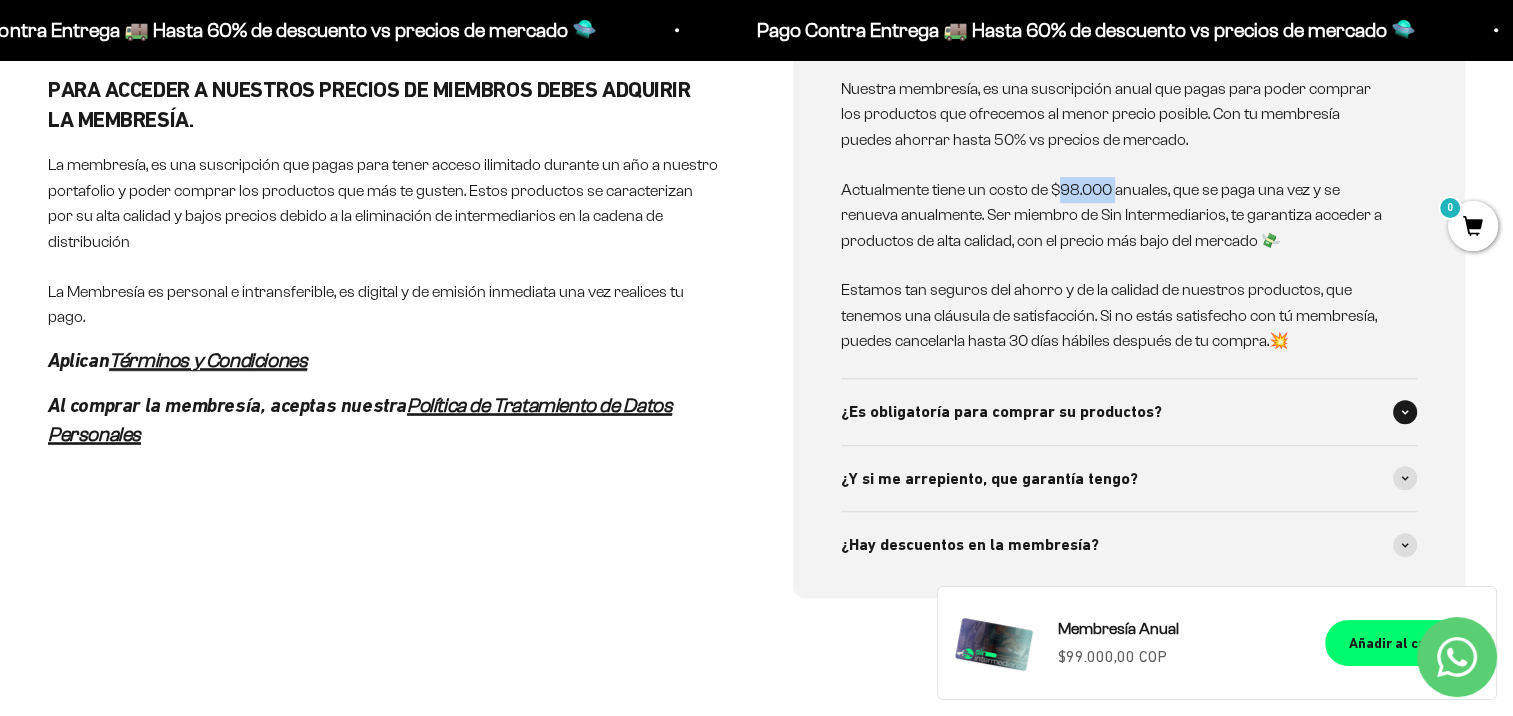 scroll, scrollTop: 1100, scrollLeft: 0, axis: vertical 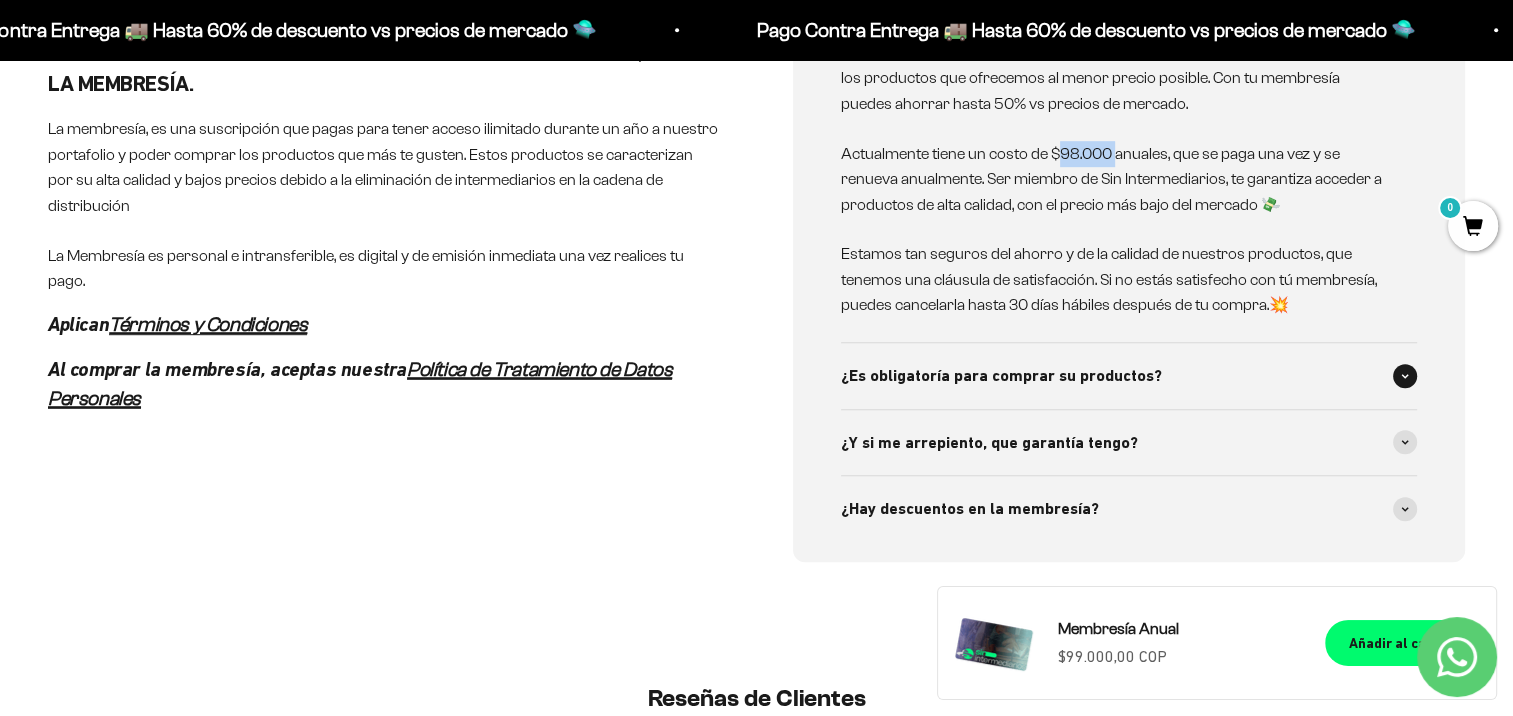 click on "¿Es obligatoría para comprar su productos?" at bounding box center [1001, 376] 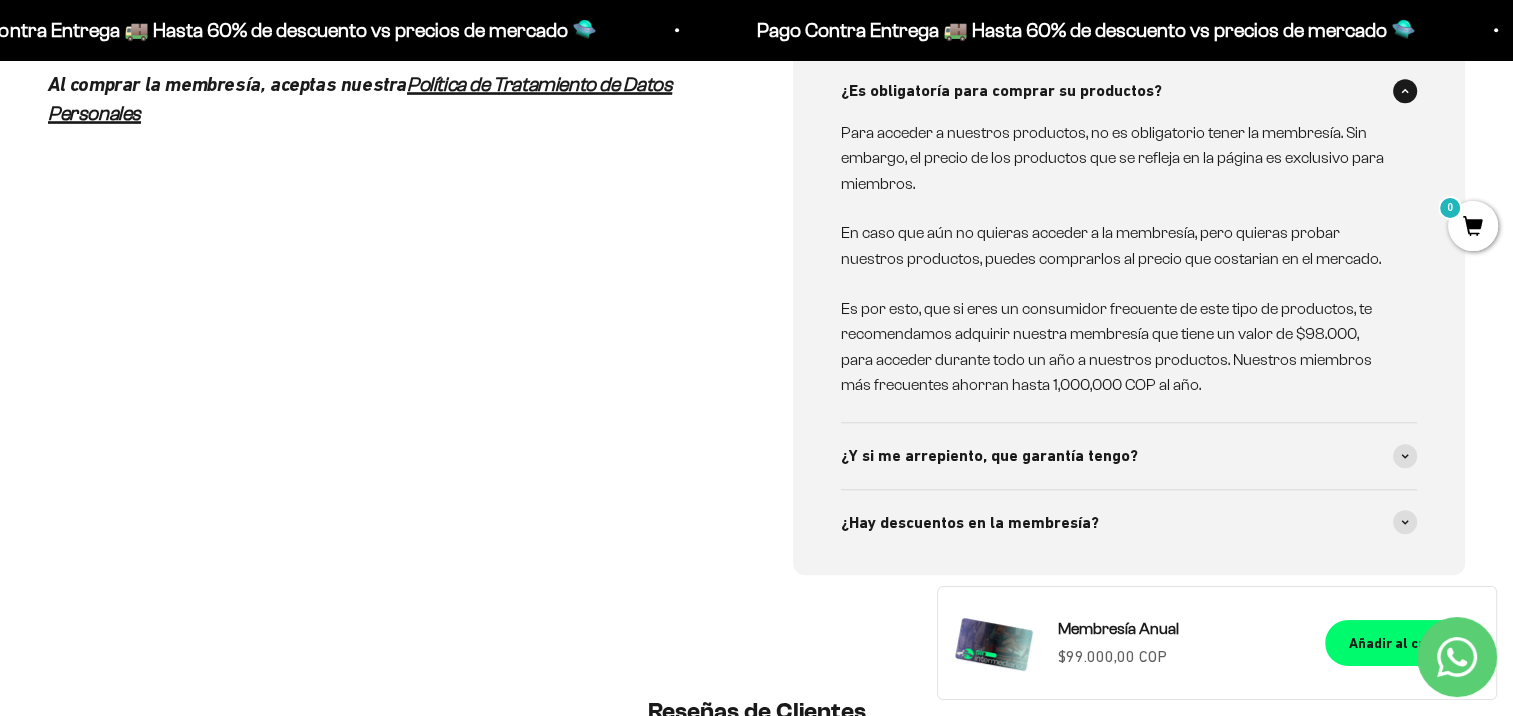 scroll, scrollTop: 1500, scrollLeft: 0, axis: vertical 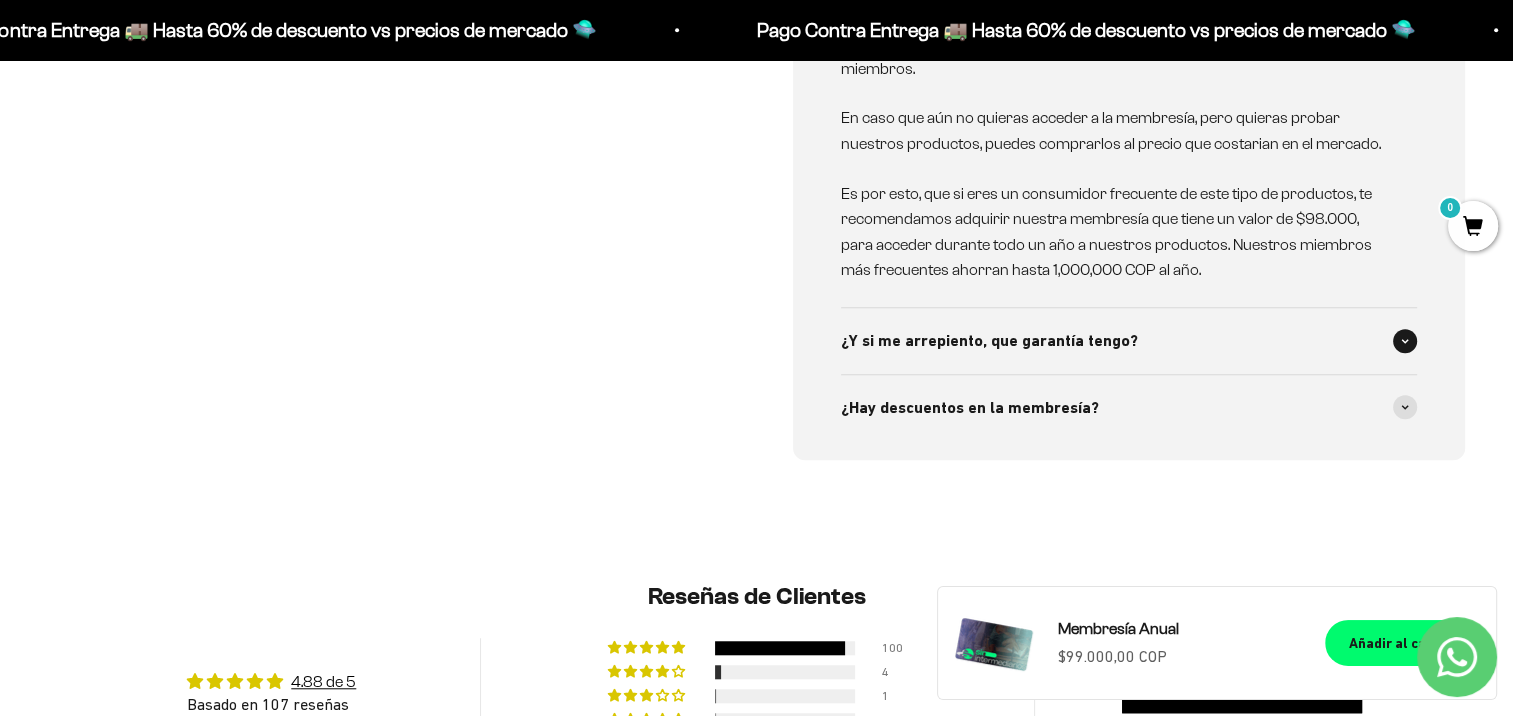 click on "¿Y si me arrepiento, que garantía tengo?" at bounding box center (989, 341) 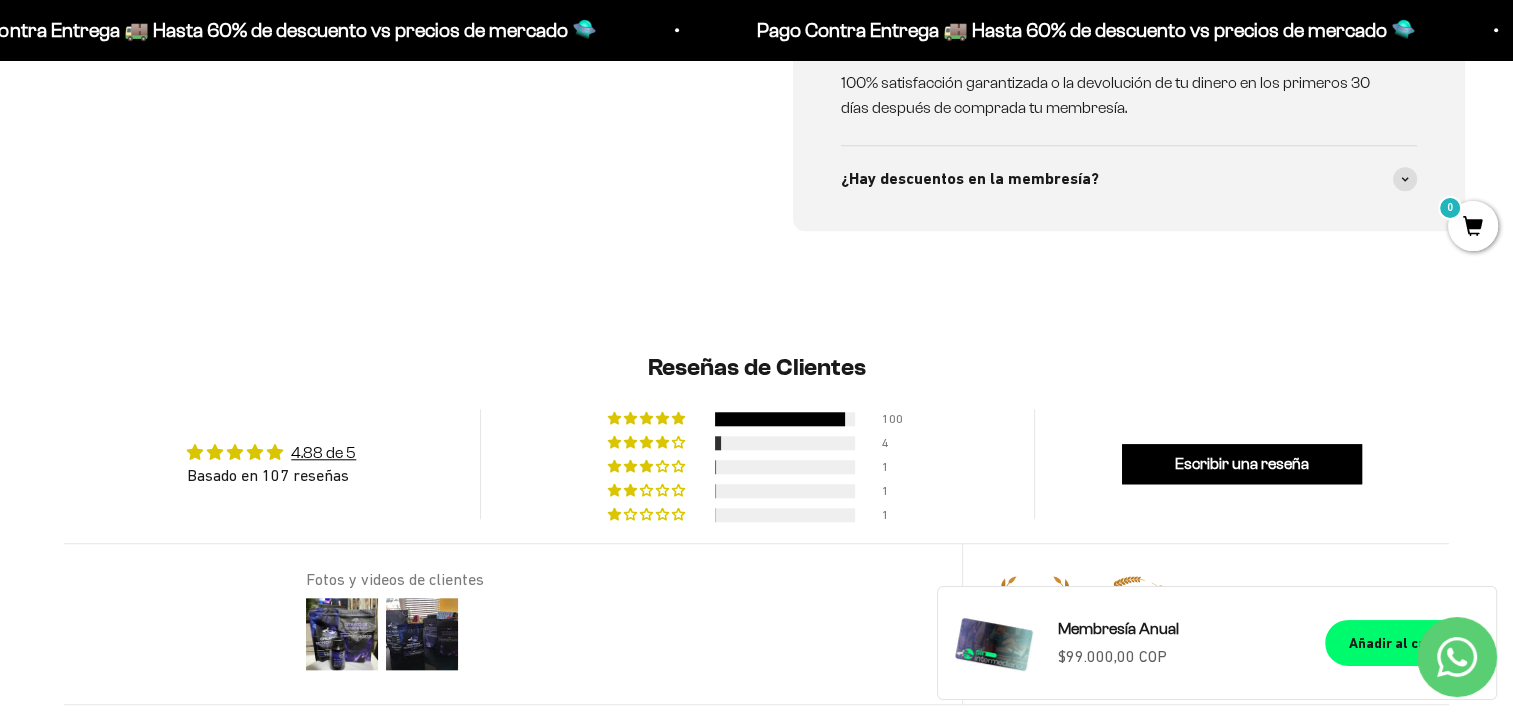 scroll, scrollTop: 1700, scrollLeft: 0, axis: vertical 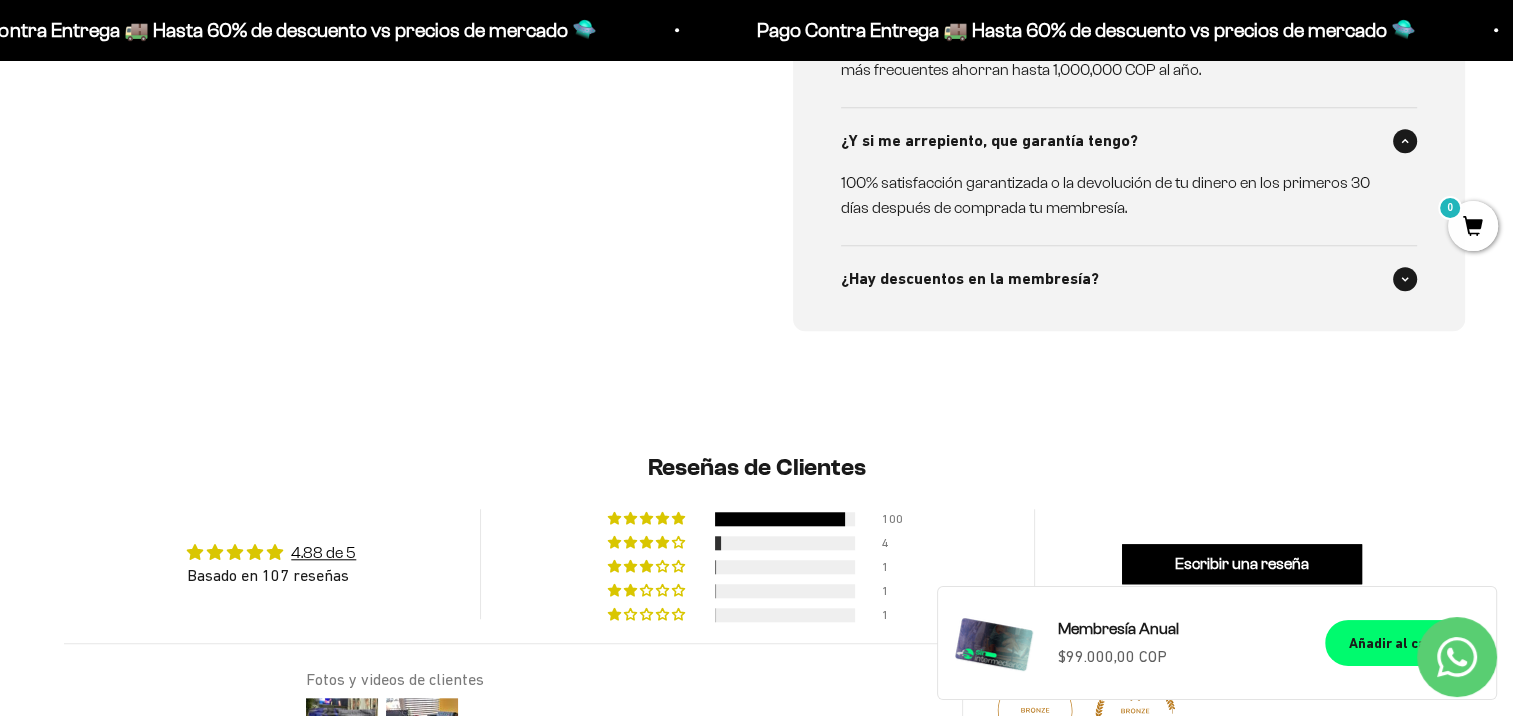 click on "¿Hay descuentos en la membresía?" at bounding box center (970, 279) 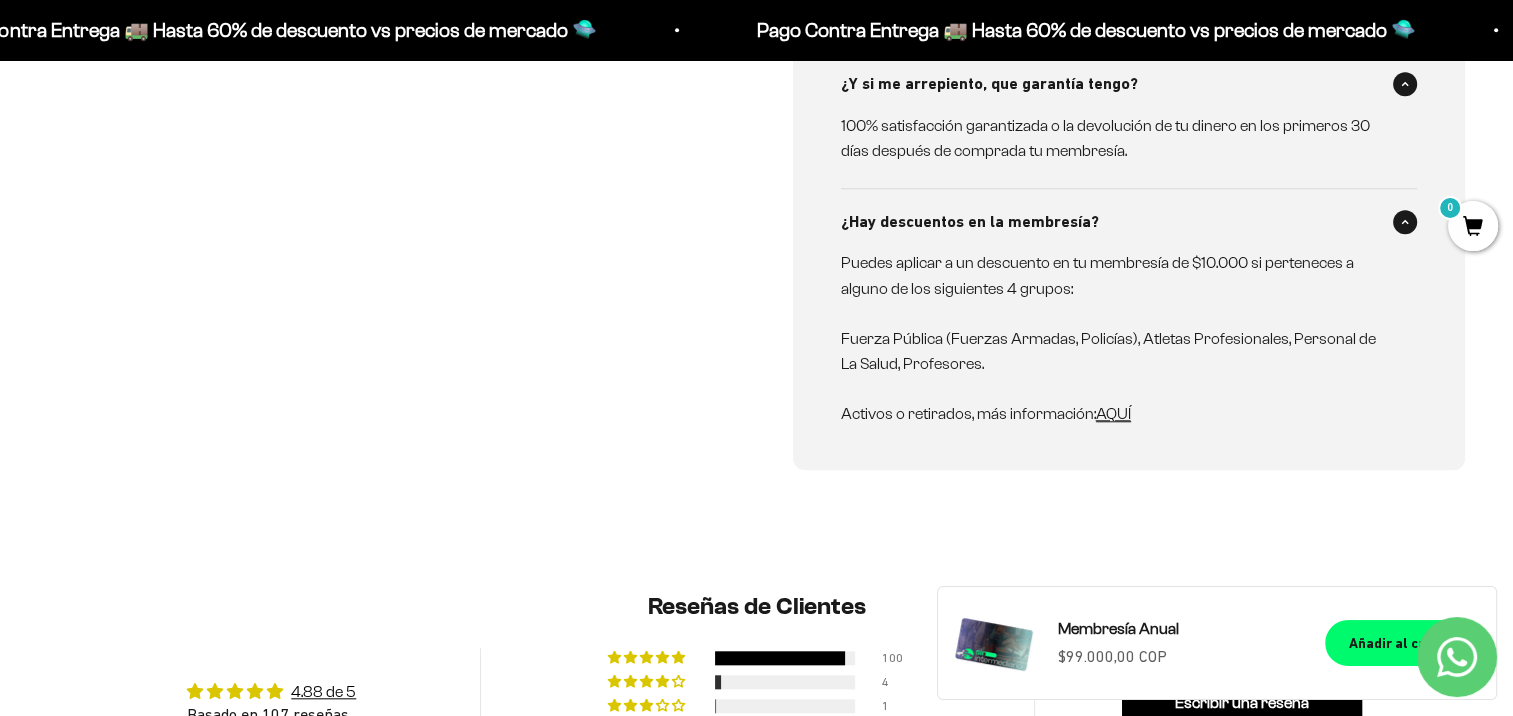 scroll, scrollTop: 1800, scrollLeft: 0, axis: vertical 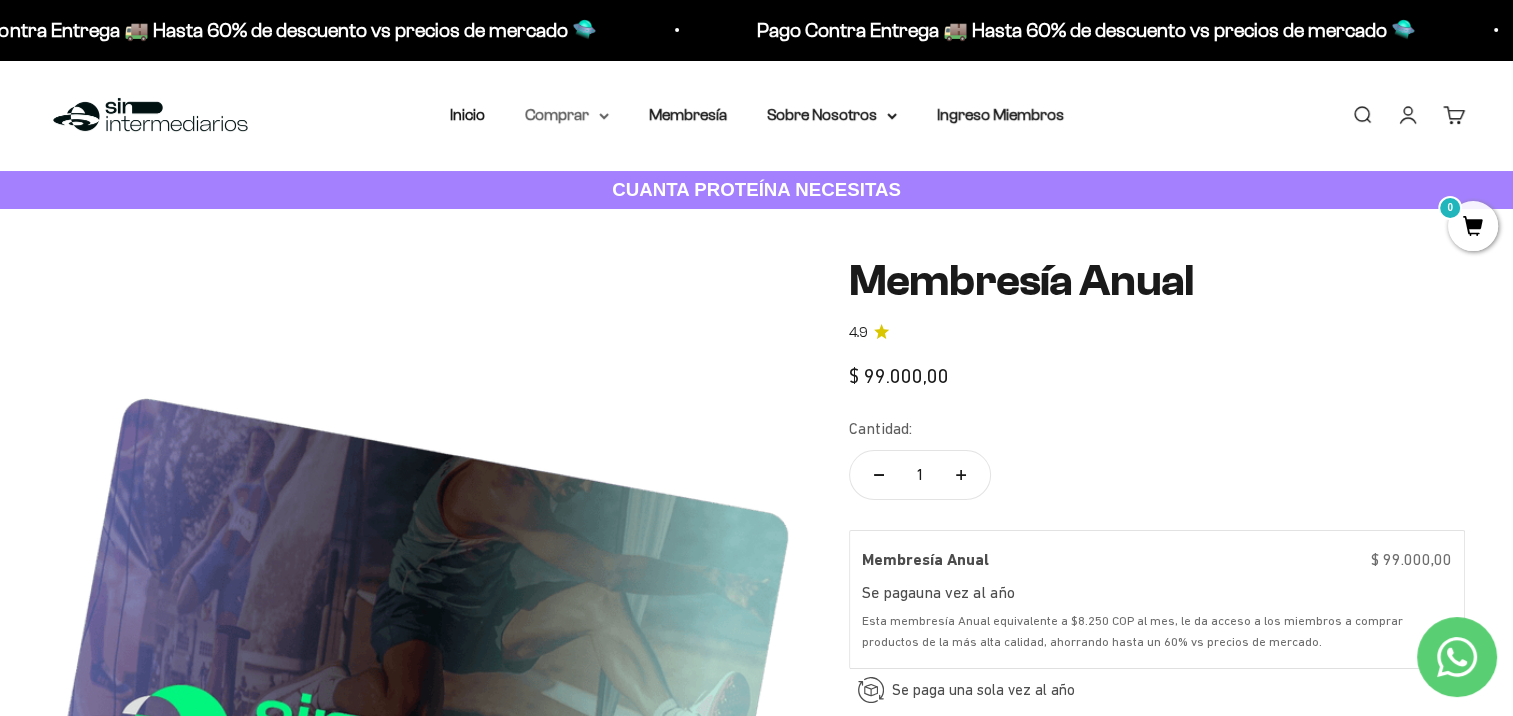click on "Comprar" at bounding box center (567, 115) 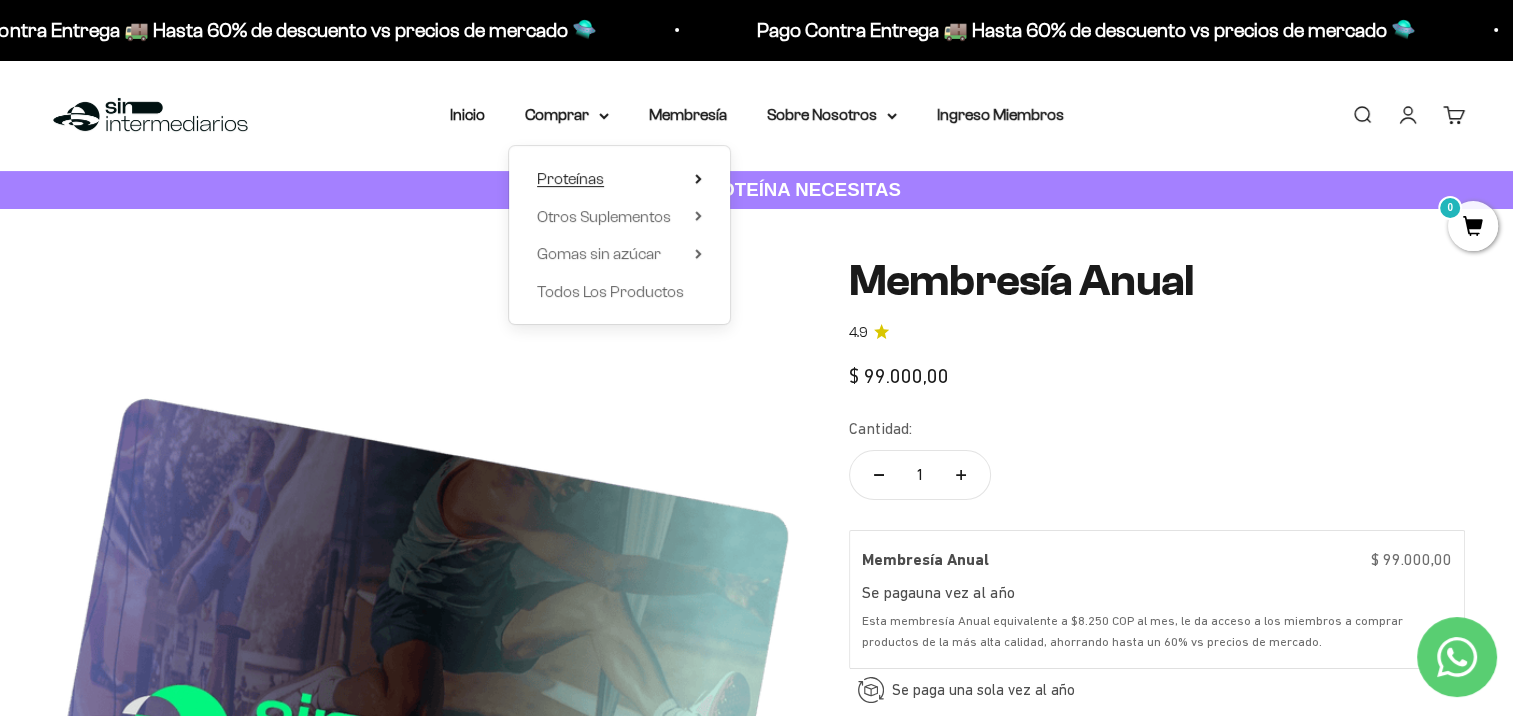 click on "Proteínas" at bounding box center (619, 179) 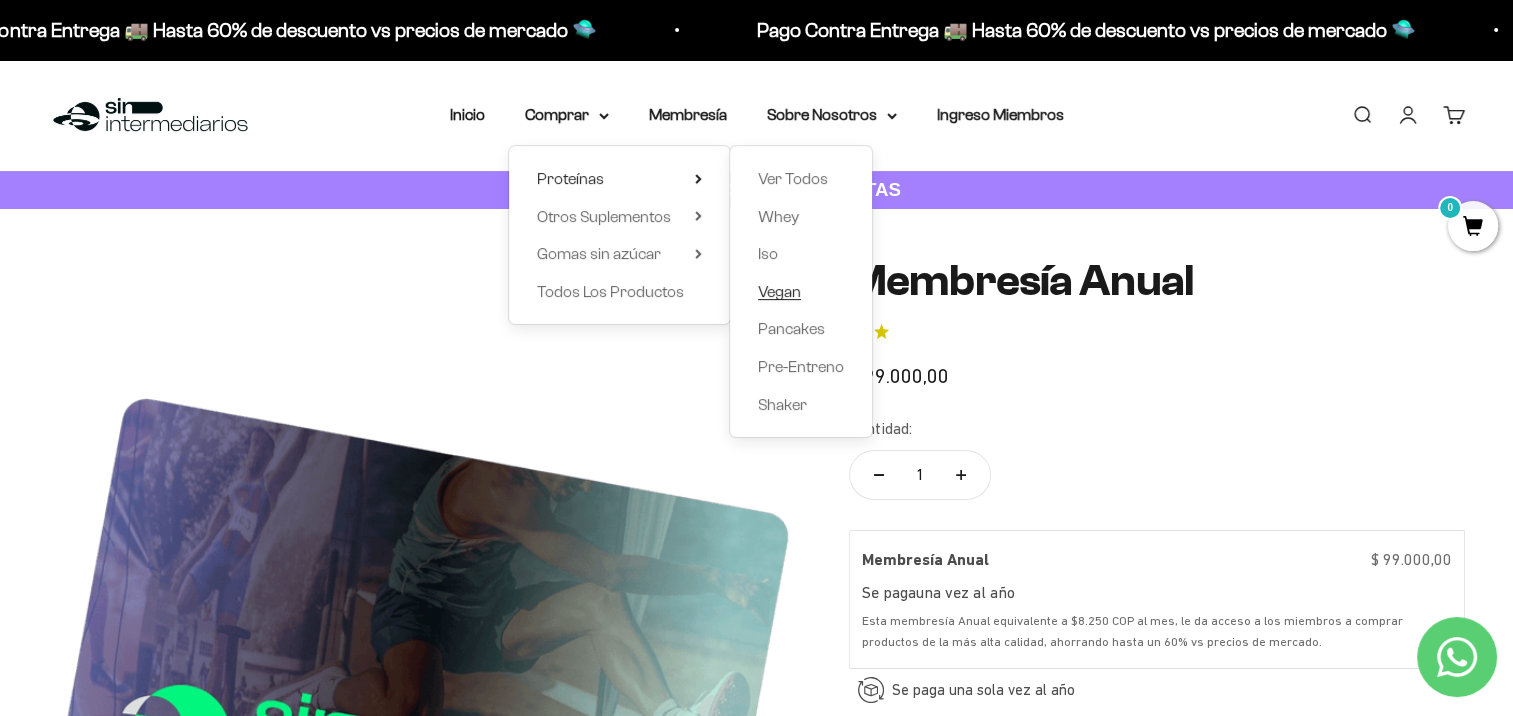 click on "Vegan" at bounding box center (779, 291) 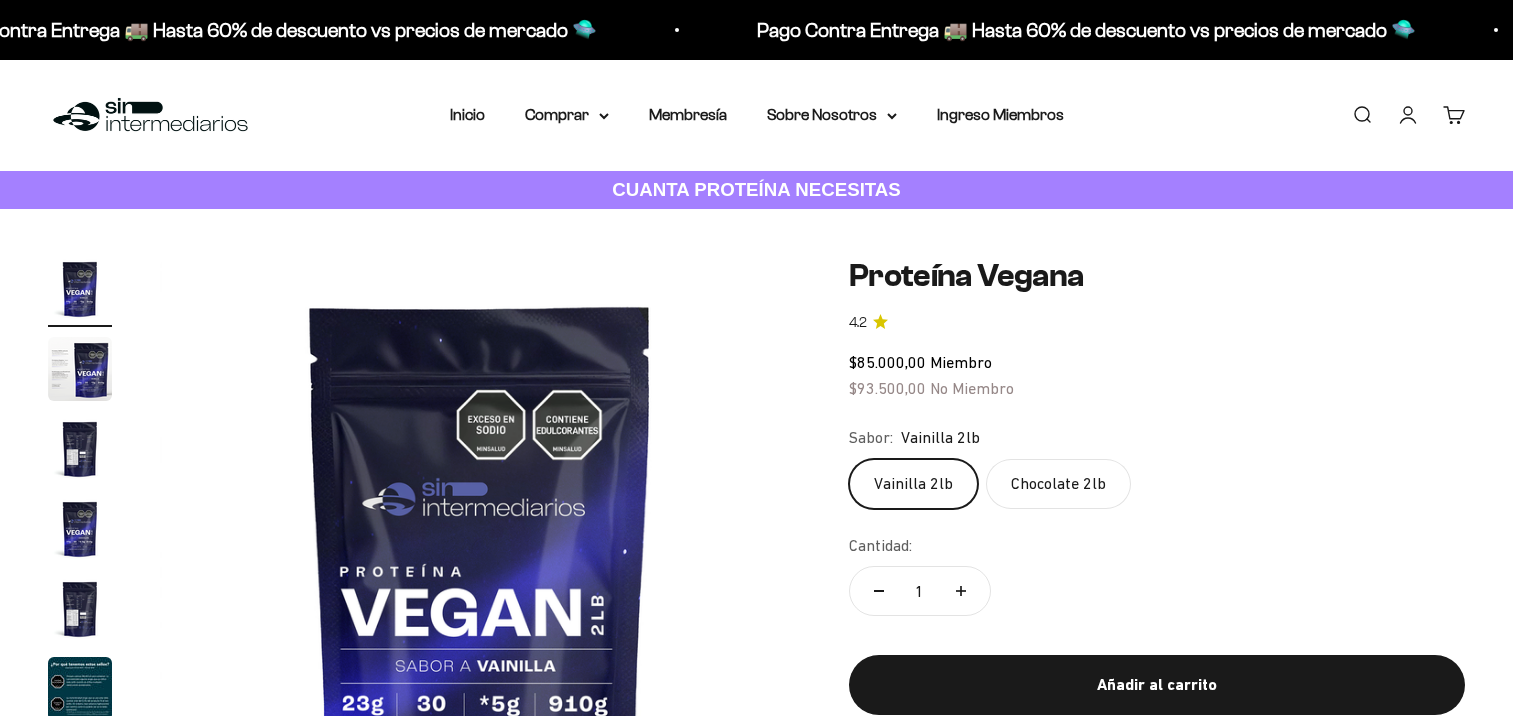 scroll, scrollTop: 0, scrollLeft: 0, axis: both 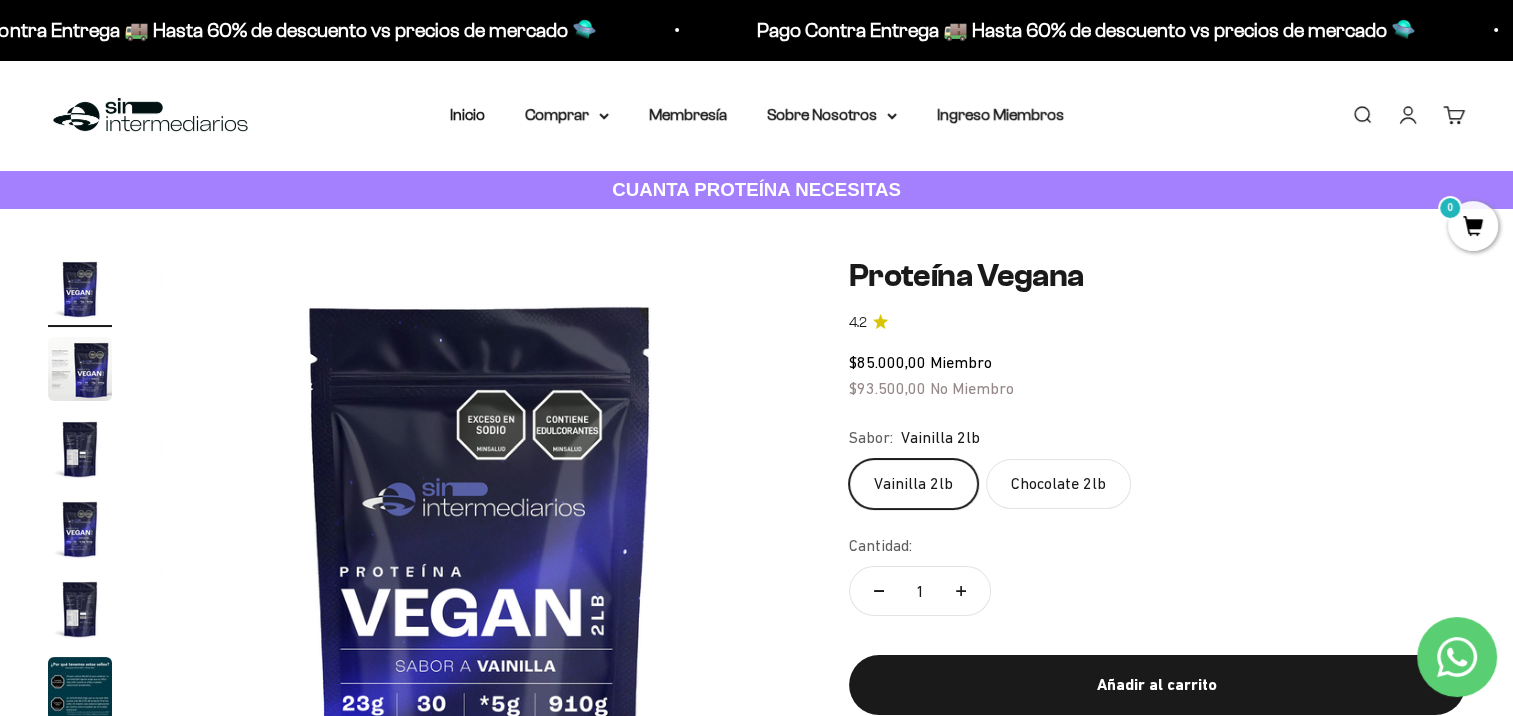 click on "Chocolate 2lb" 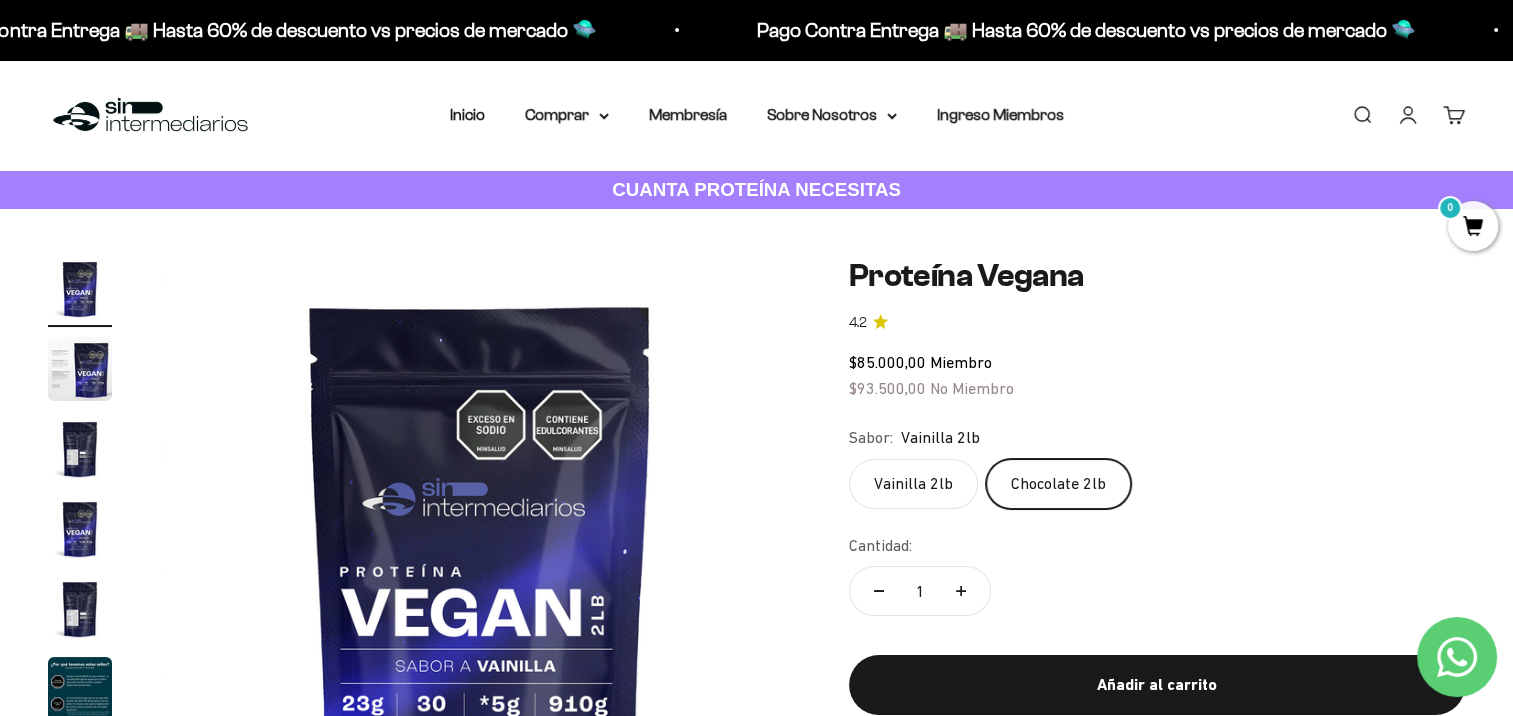 scroll, scrollTop: 0, scrollLeft: 1994, axis: horizontal 